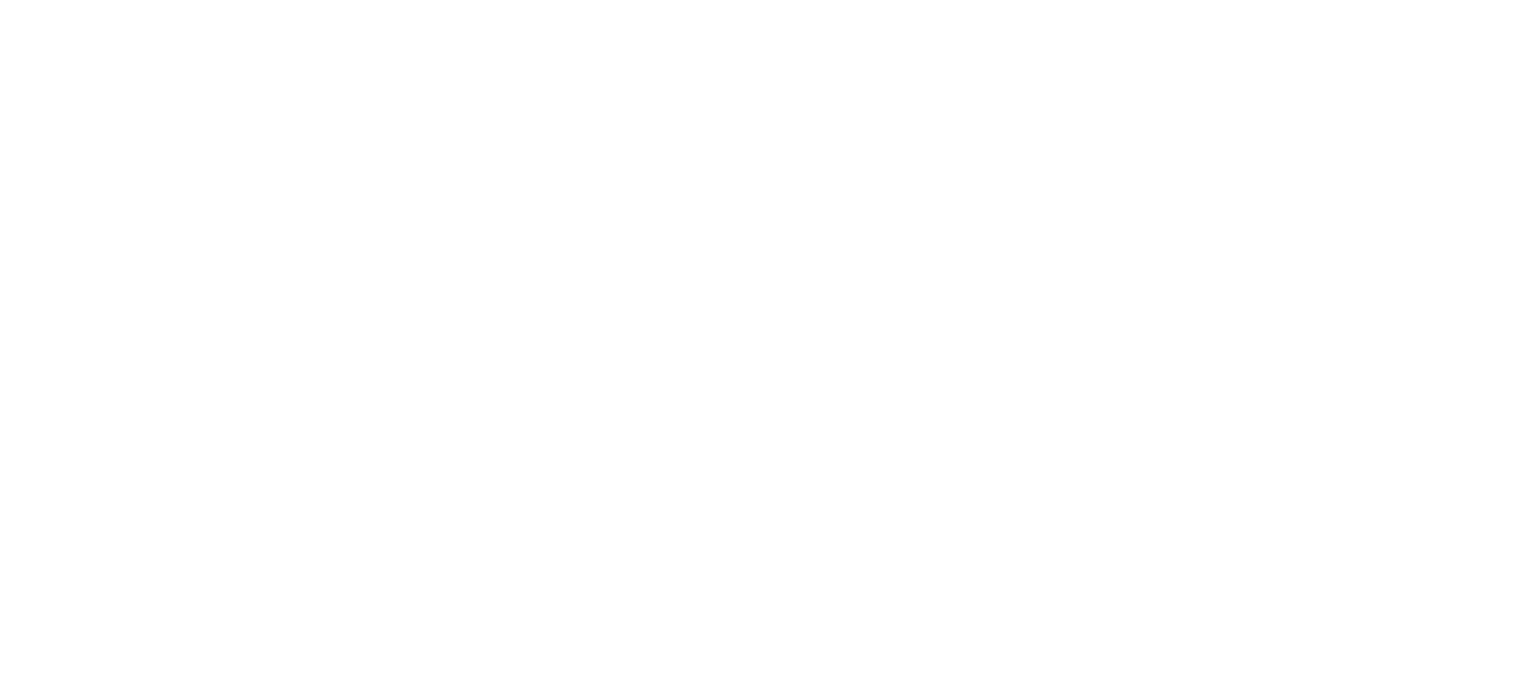 scroll, scrollTop: 0, scrollLeft: 0, axis: both 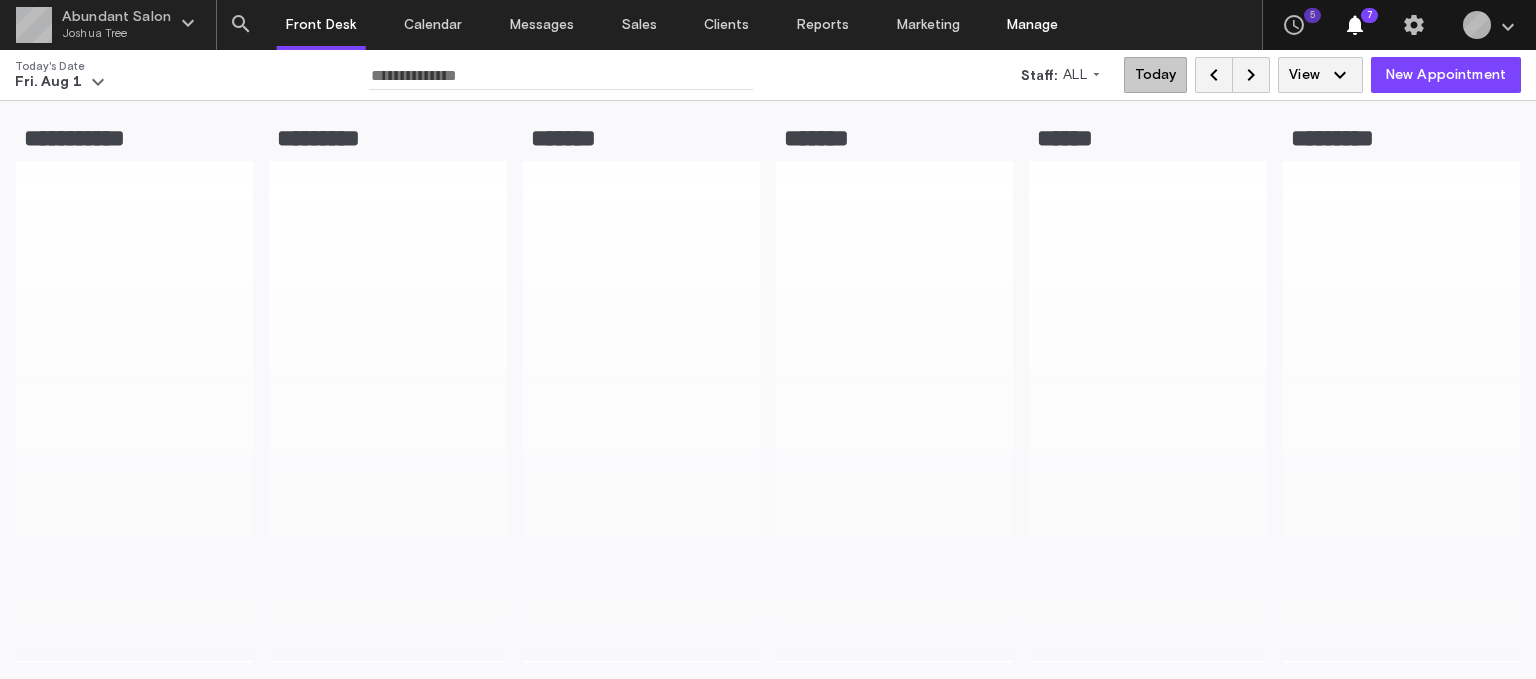 click on "Manage" at bounding box center [1033, 25] 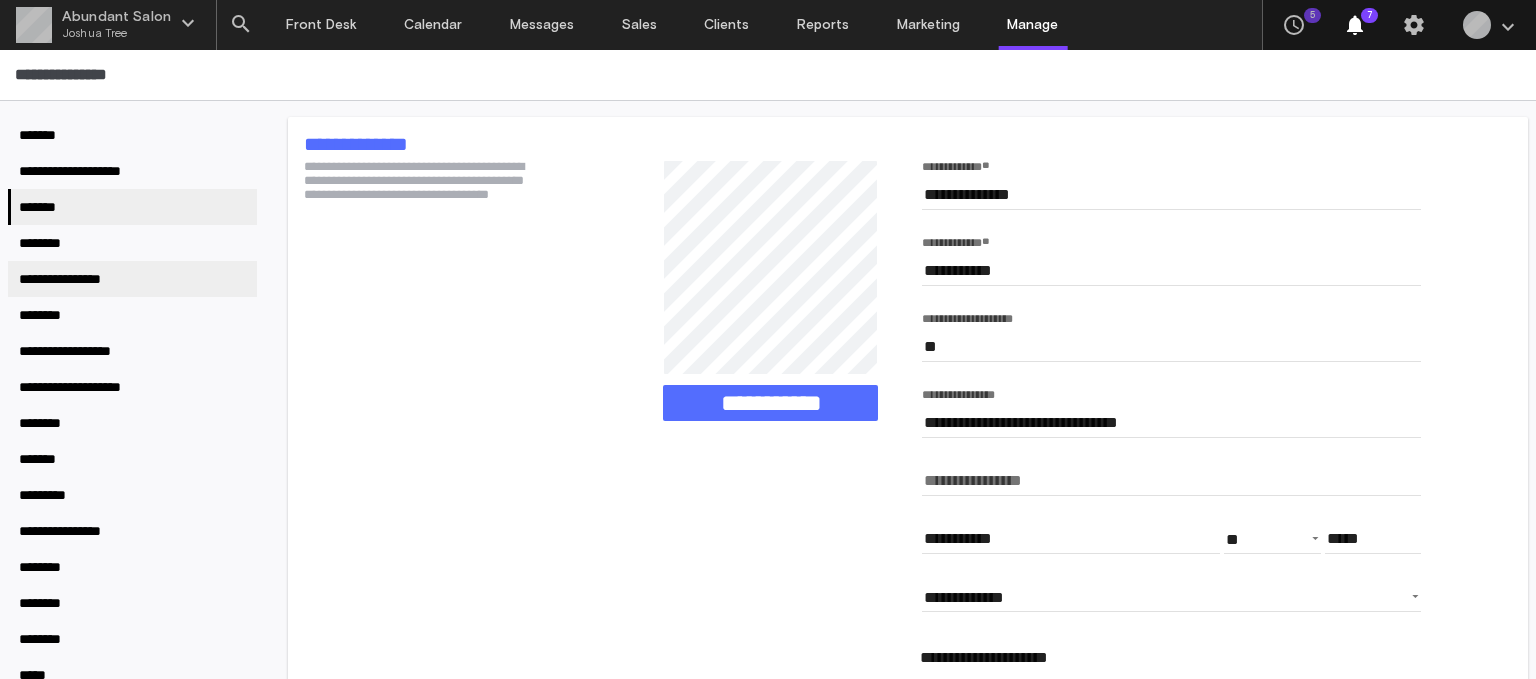 scroll, scrollTop: 13, scrollLeft: 0, axis: vertical 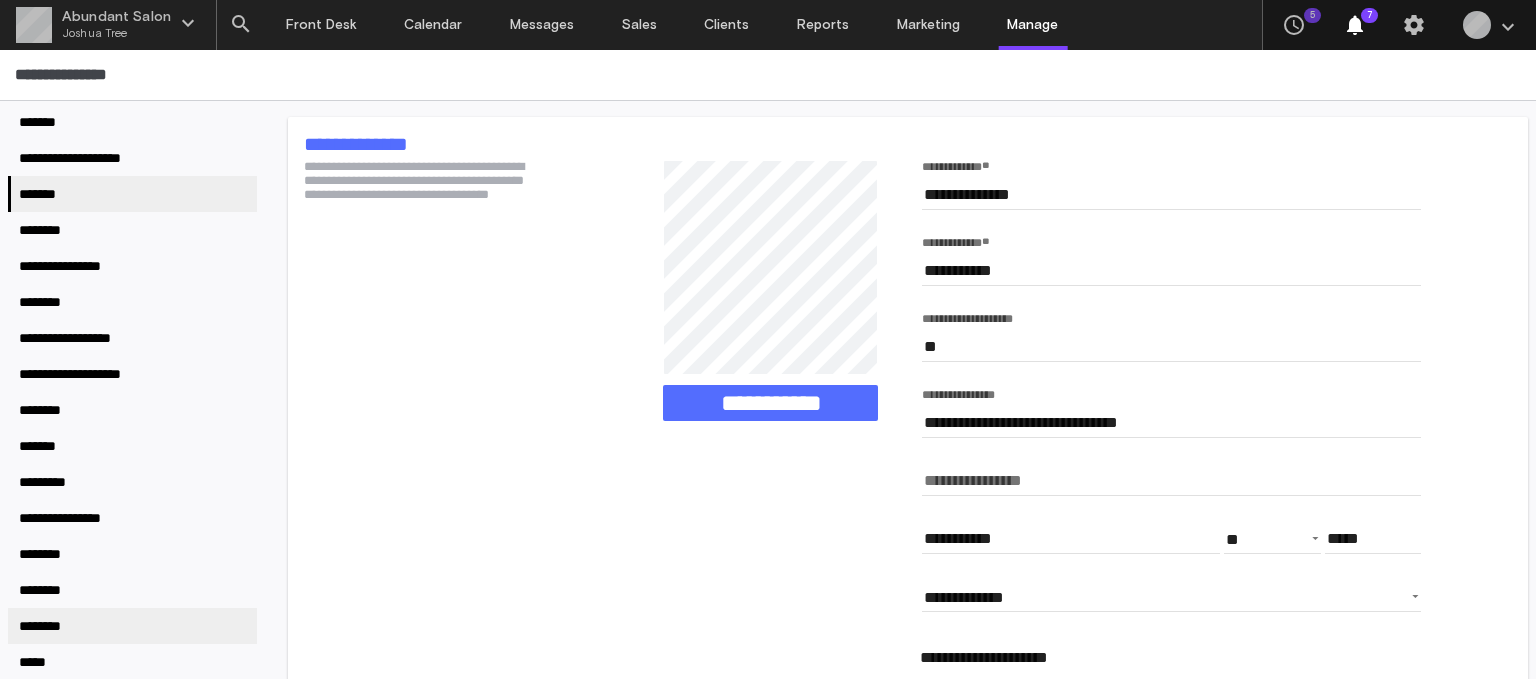 click on "********" at bounding box center (132, 626) 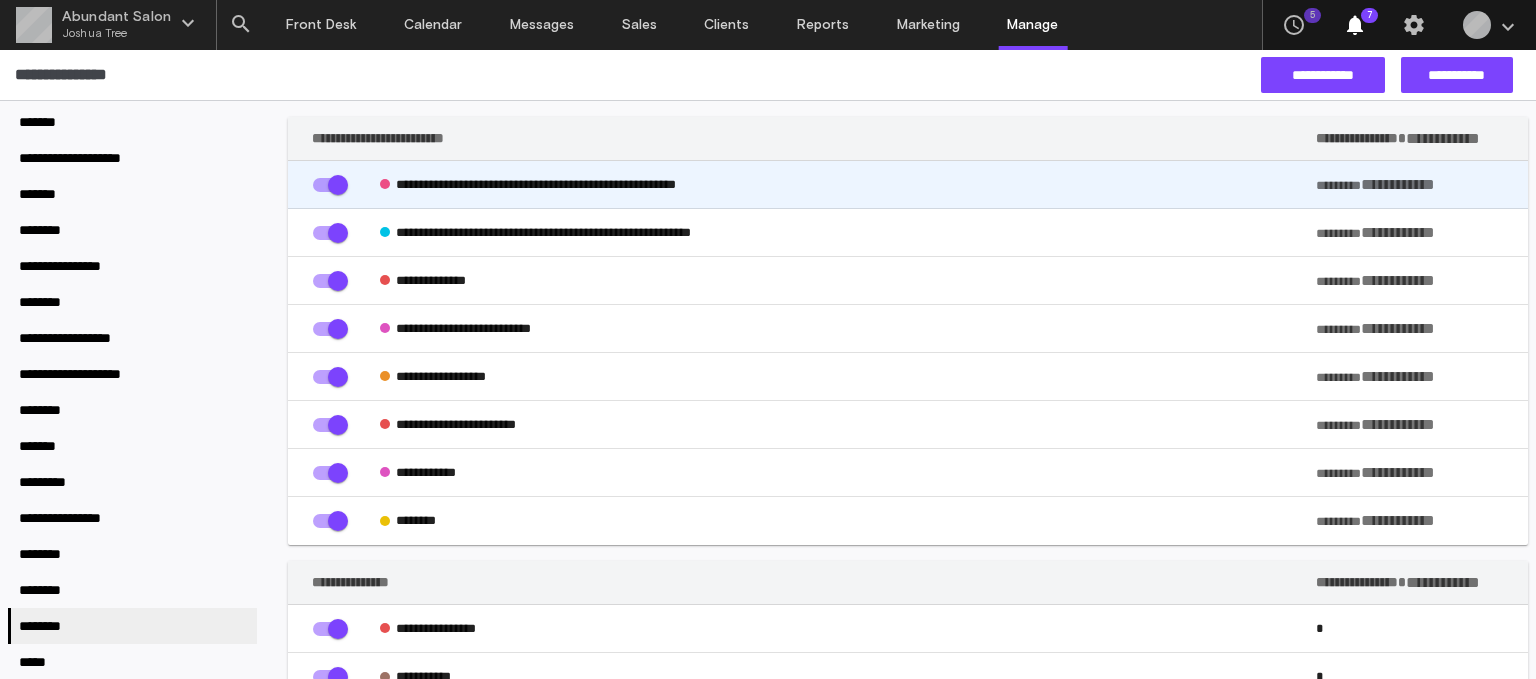 click on "**********" at bounding box center [848, 185] 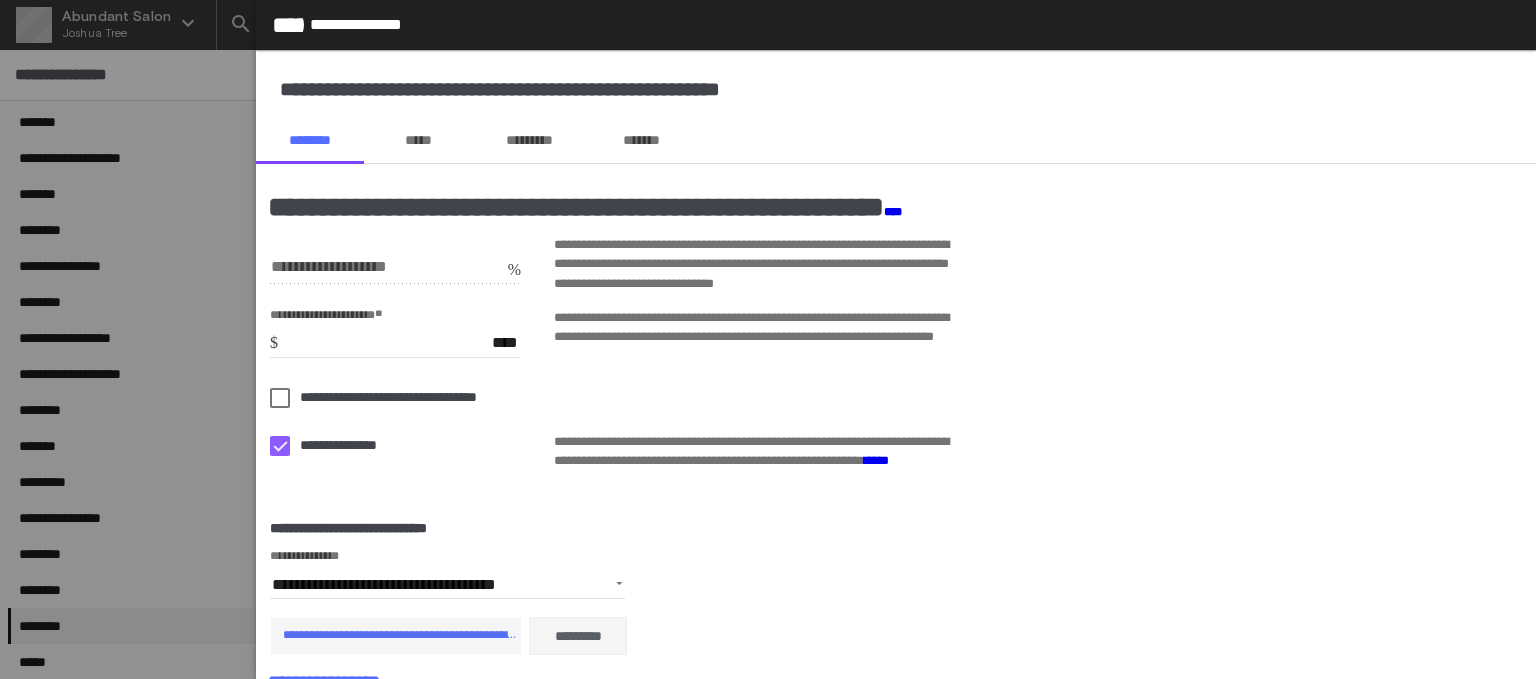 scroll, scrollTop: 12, scrollLeft: 0, axis: vertical 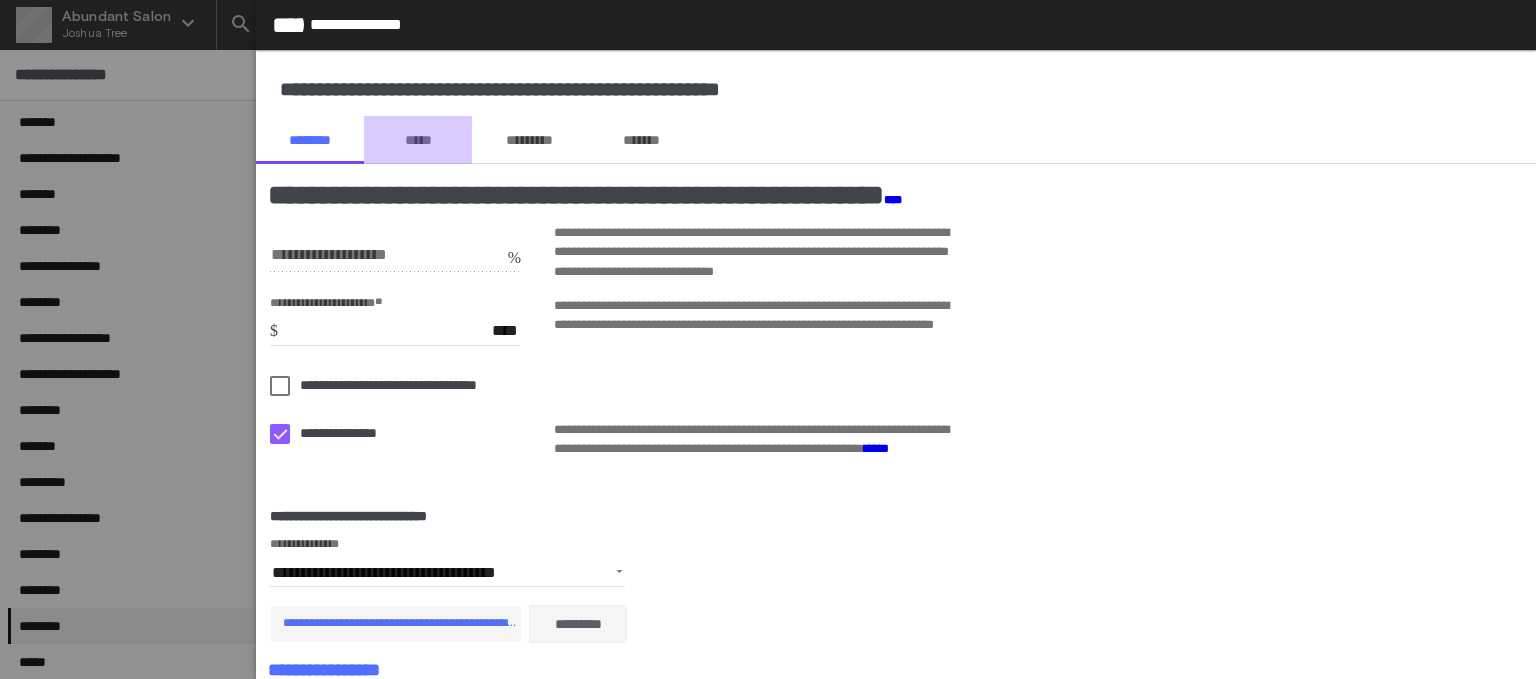 click on "*****" at bounding box center [418, 140] 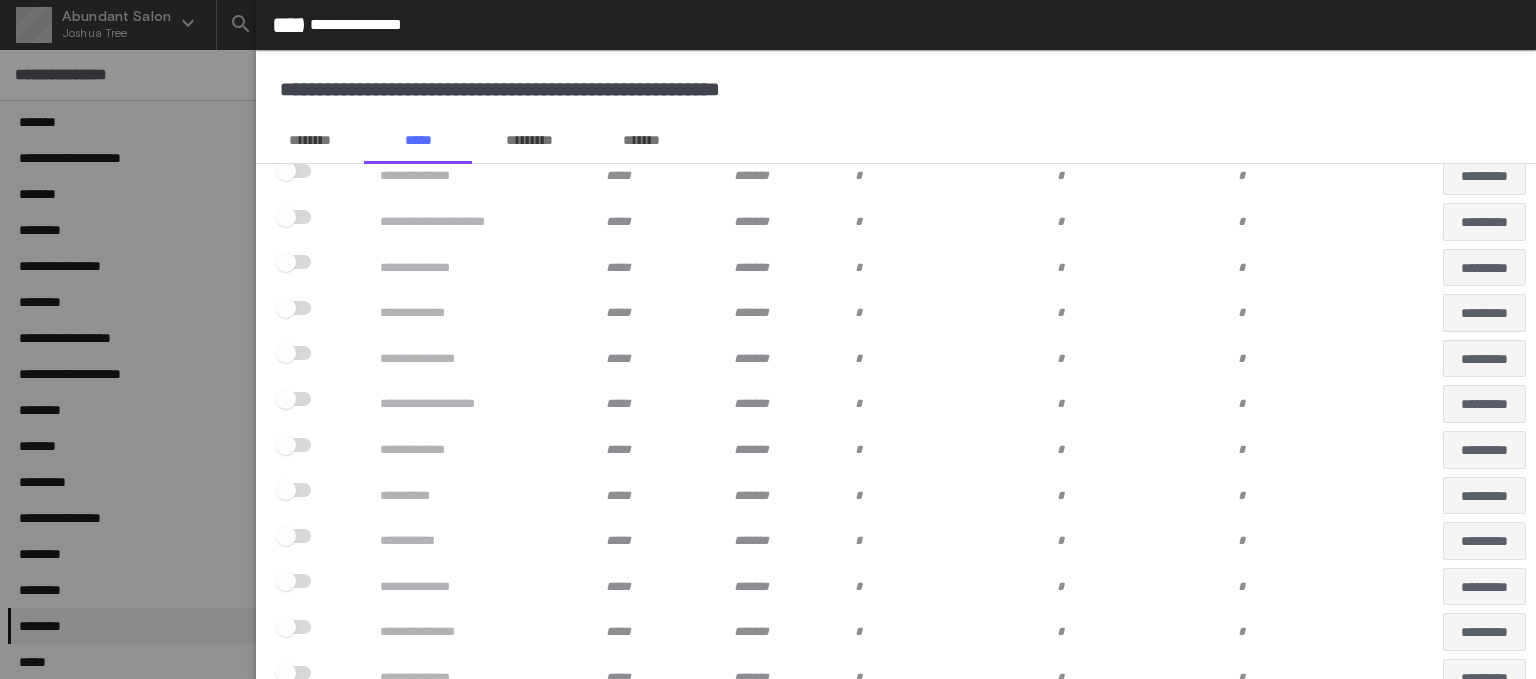 scroll, scrollTop: 0, scrollLeft: 0, axis: both 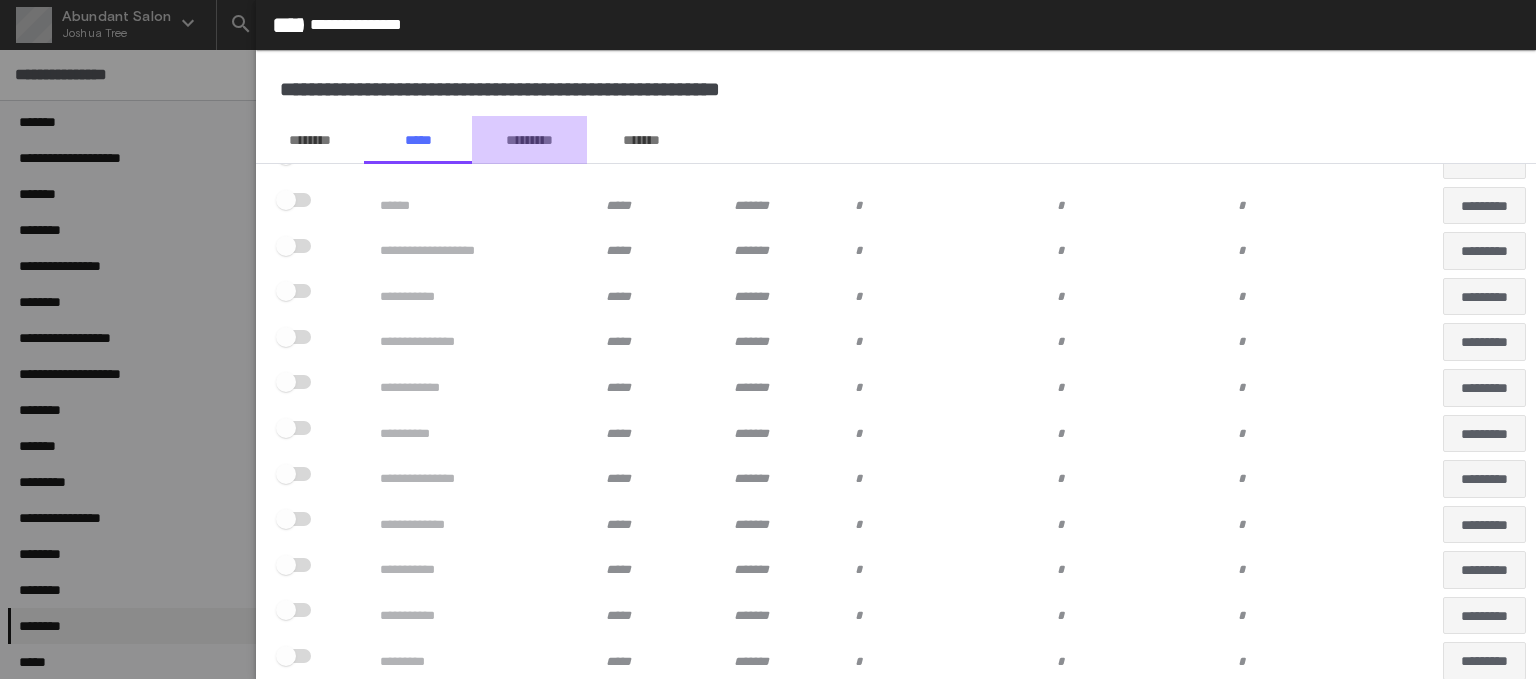 click on "*********" at bounding box center (529, 140) 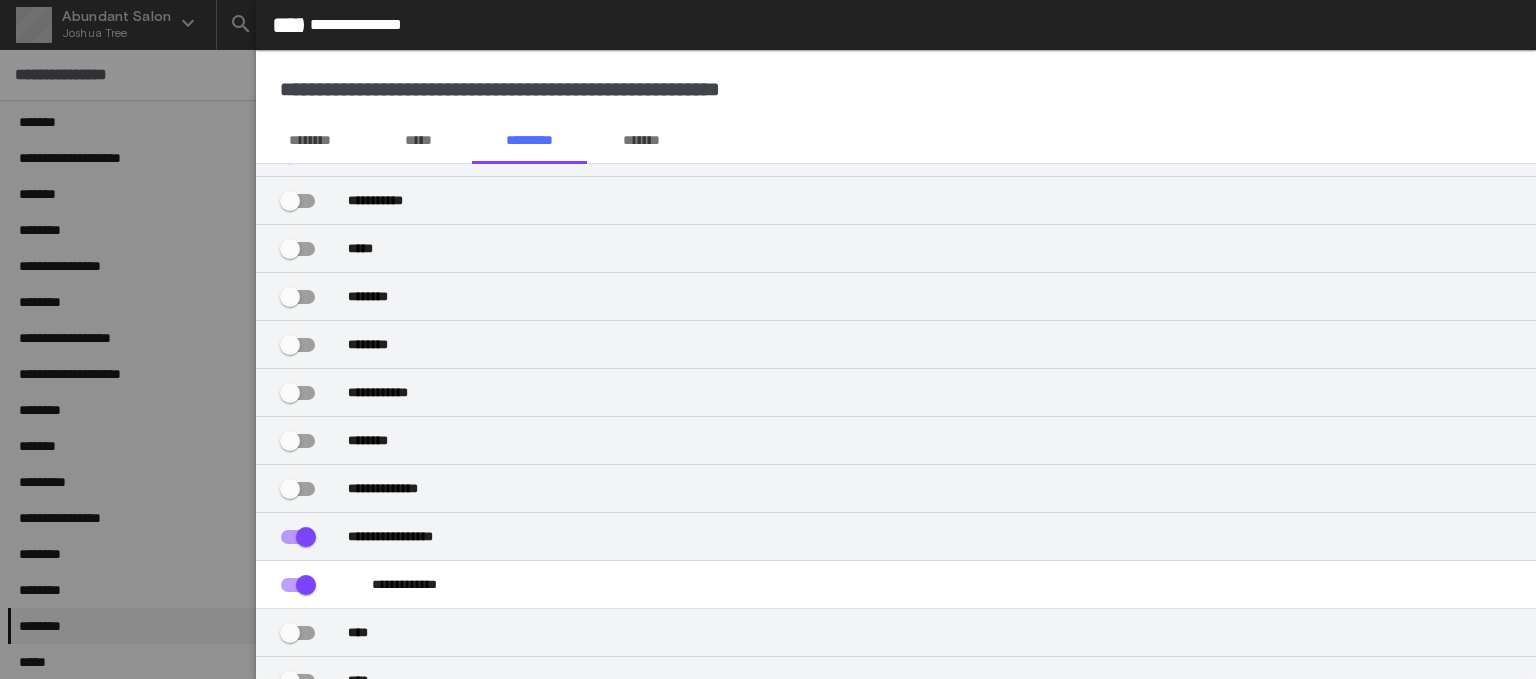 scroll, scrollTop: 0, scrollLeft: 0, axis: both 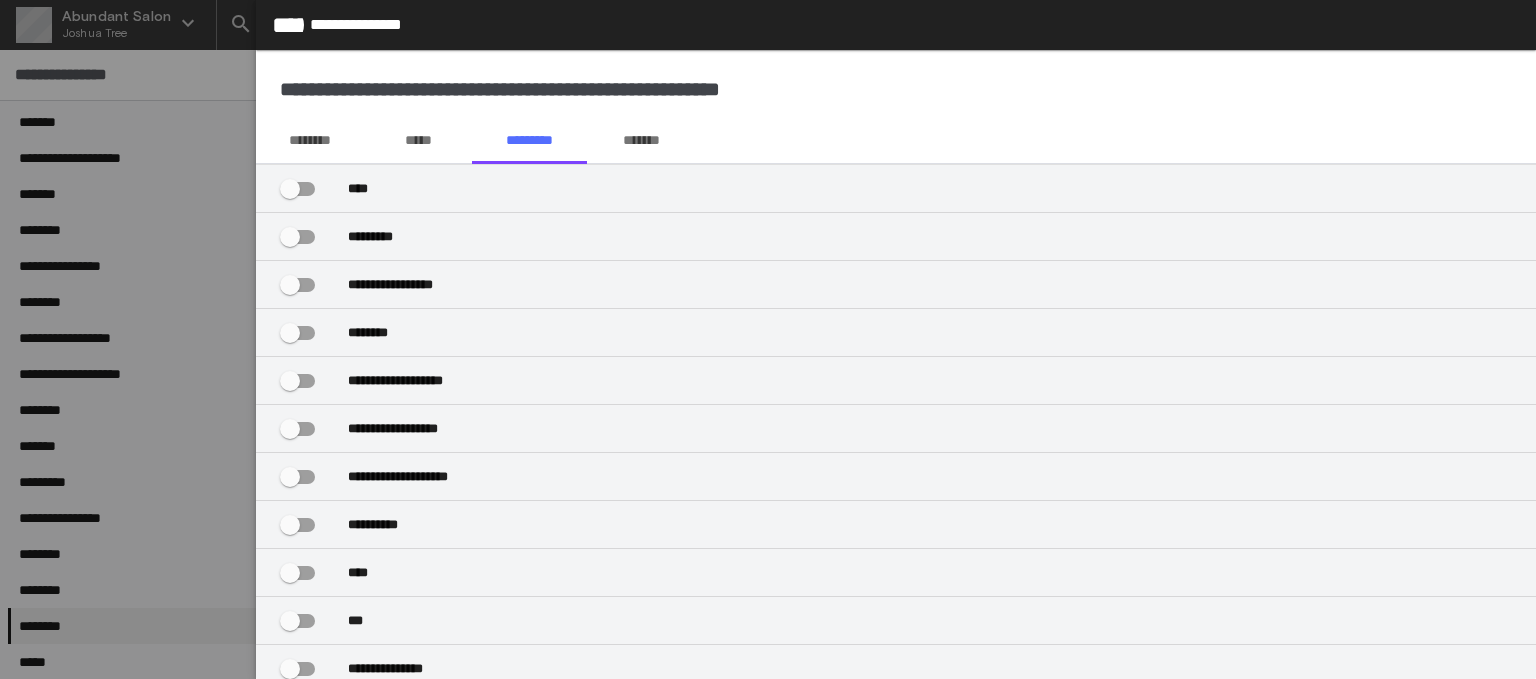 click on "*******" at bounding box center [641, 140] 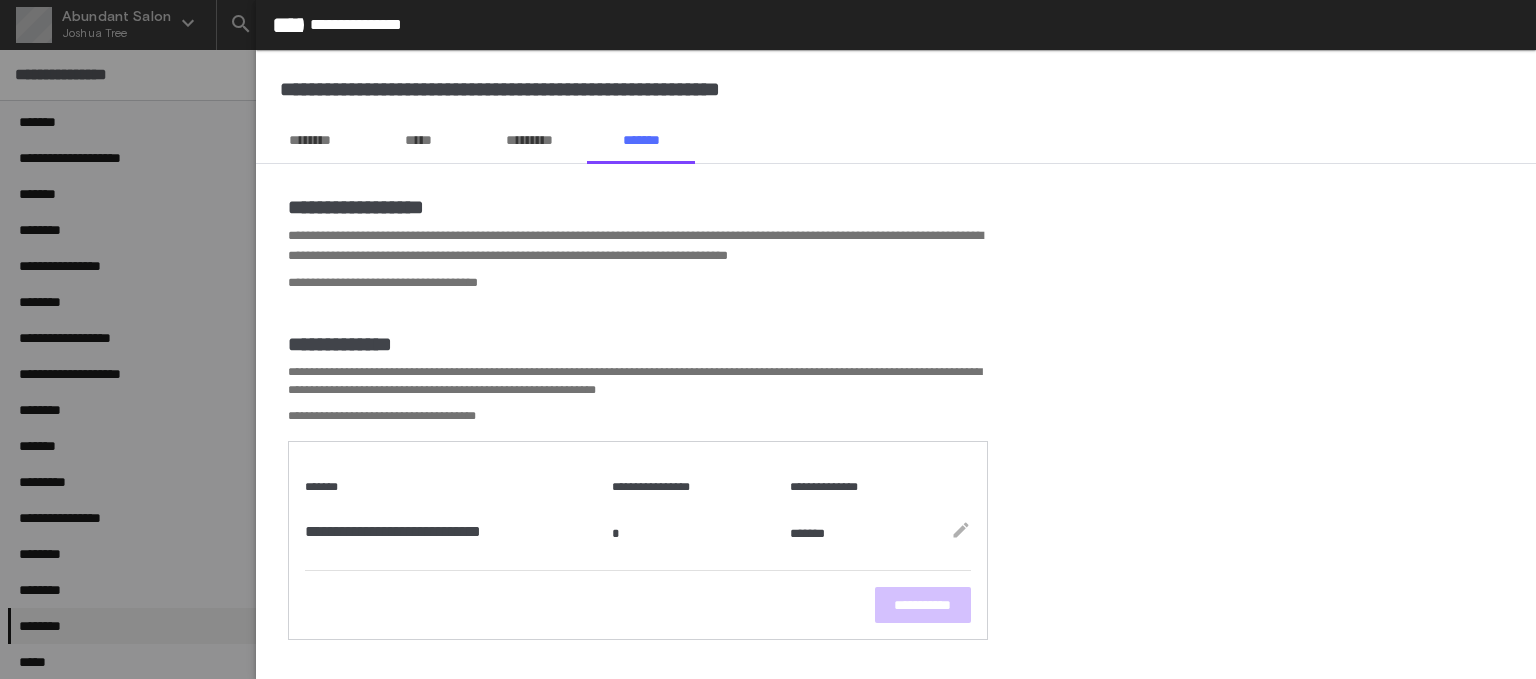 click on "*****" at bounding box center [418, 140] 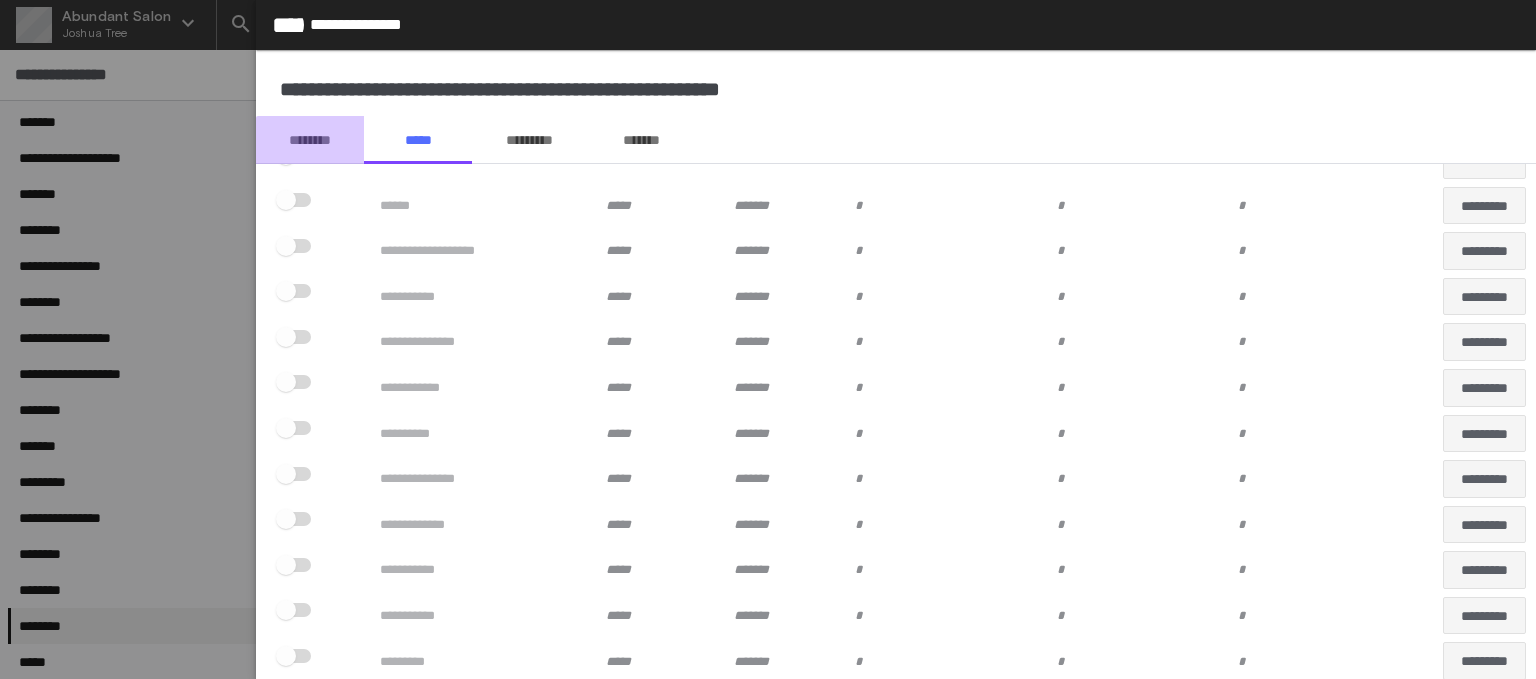 click on "********" at bounding box center (310, 140) 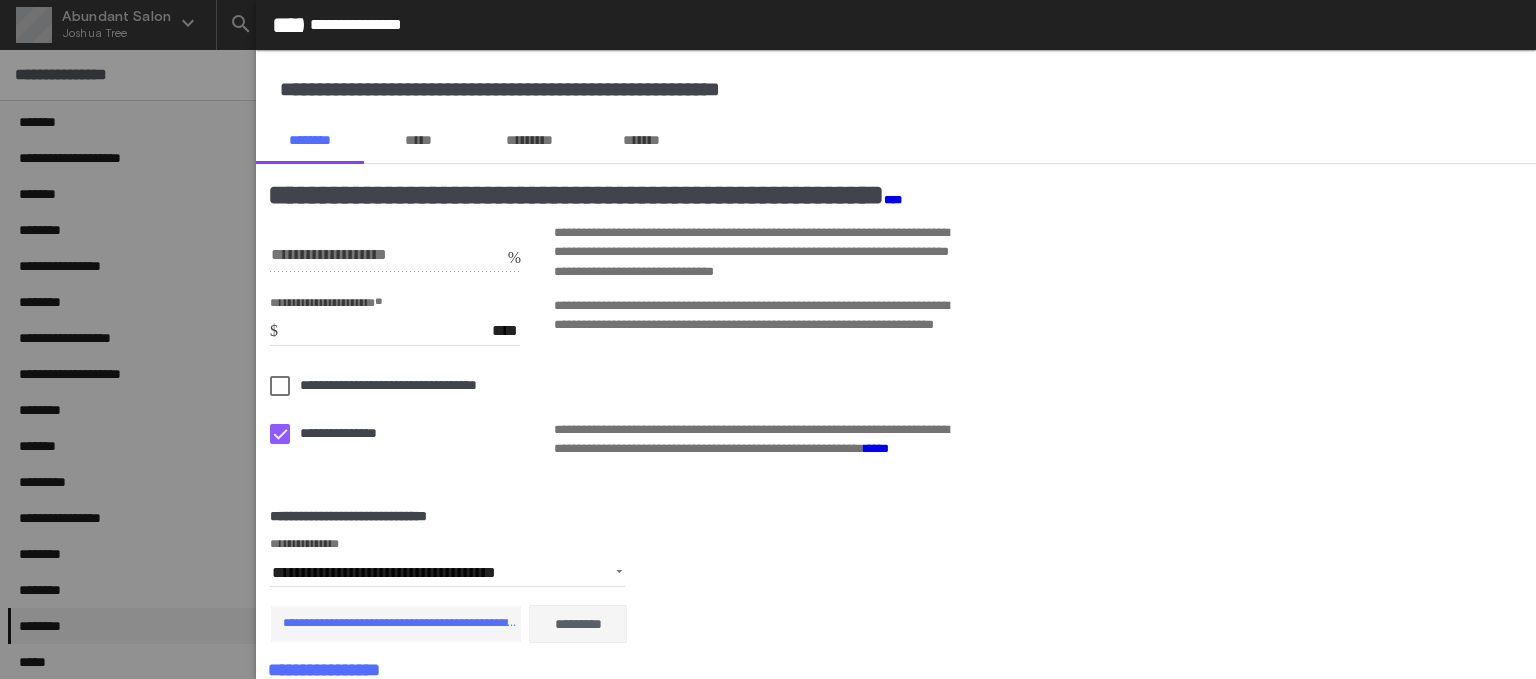click on "*****" at bounding box center [418, 140] 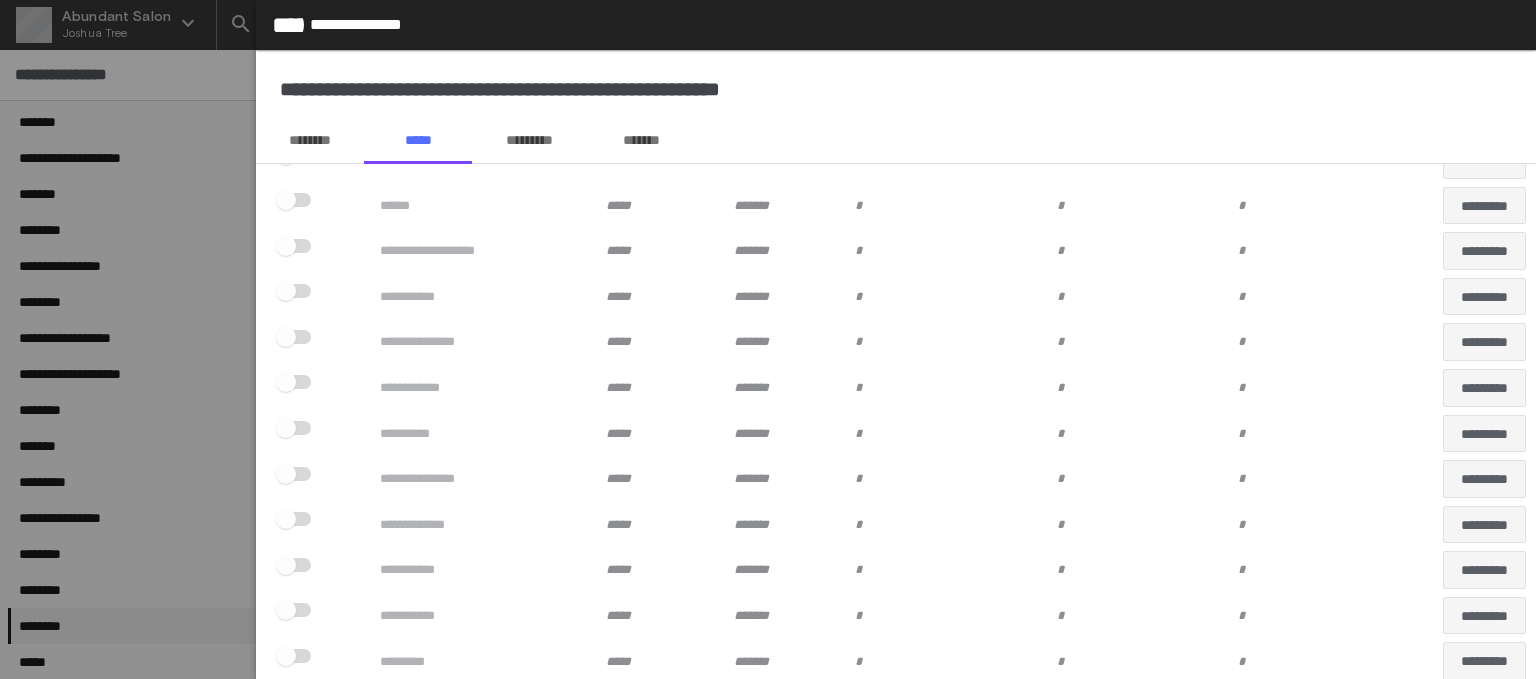 scroll, scrollTop: 0, scrollLeft: 0, axis: both 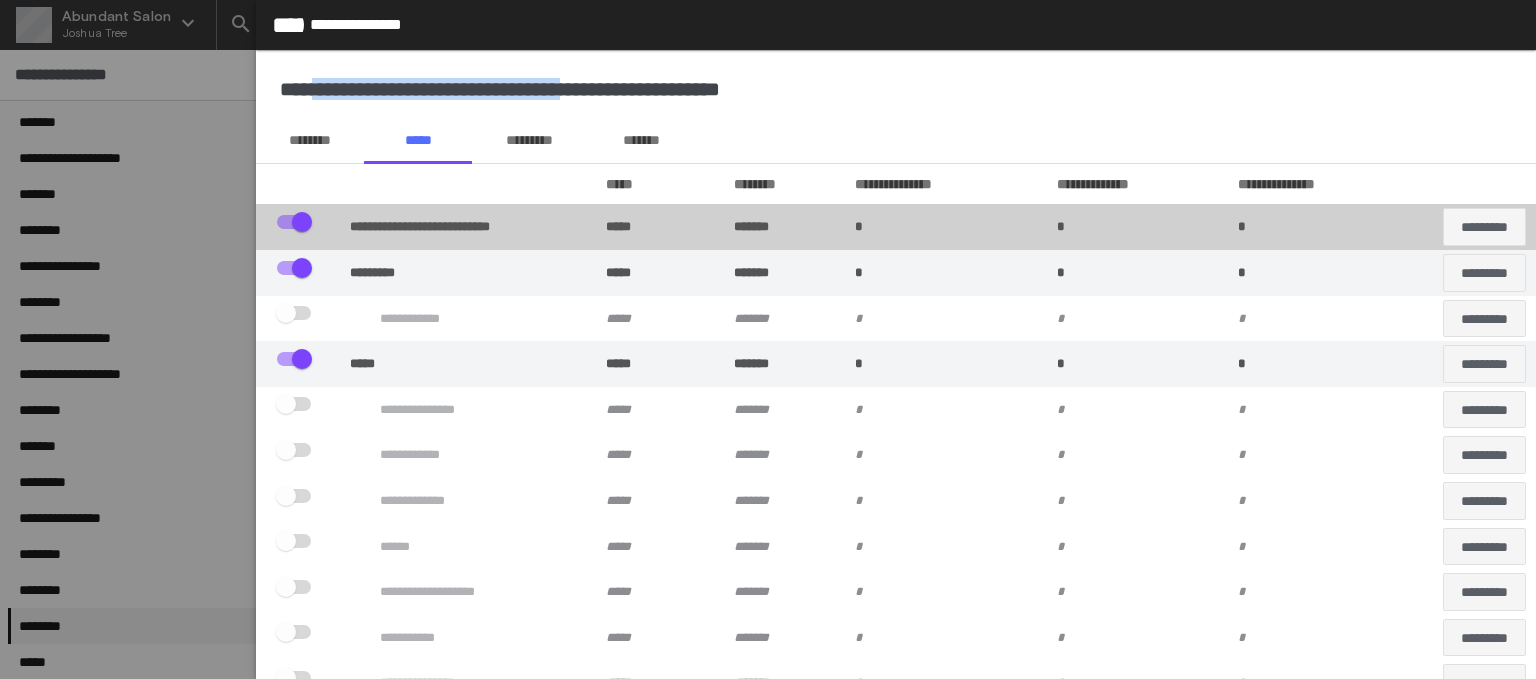 drag, startPoint x: 321, startPoint y: 96, endPoint x: 625, endPoint y: 84, distance: 304.23676 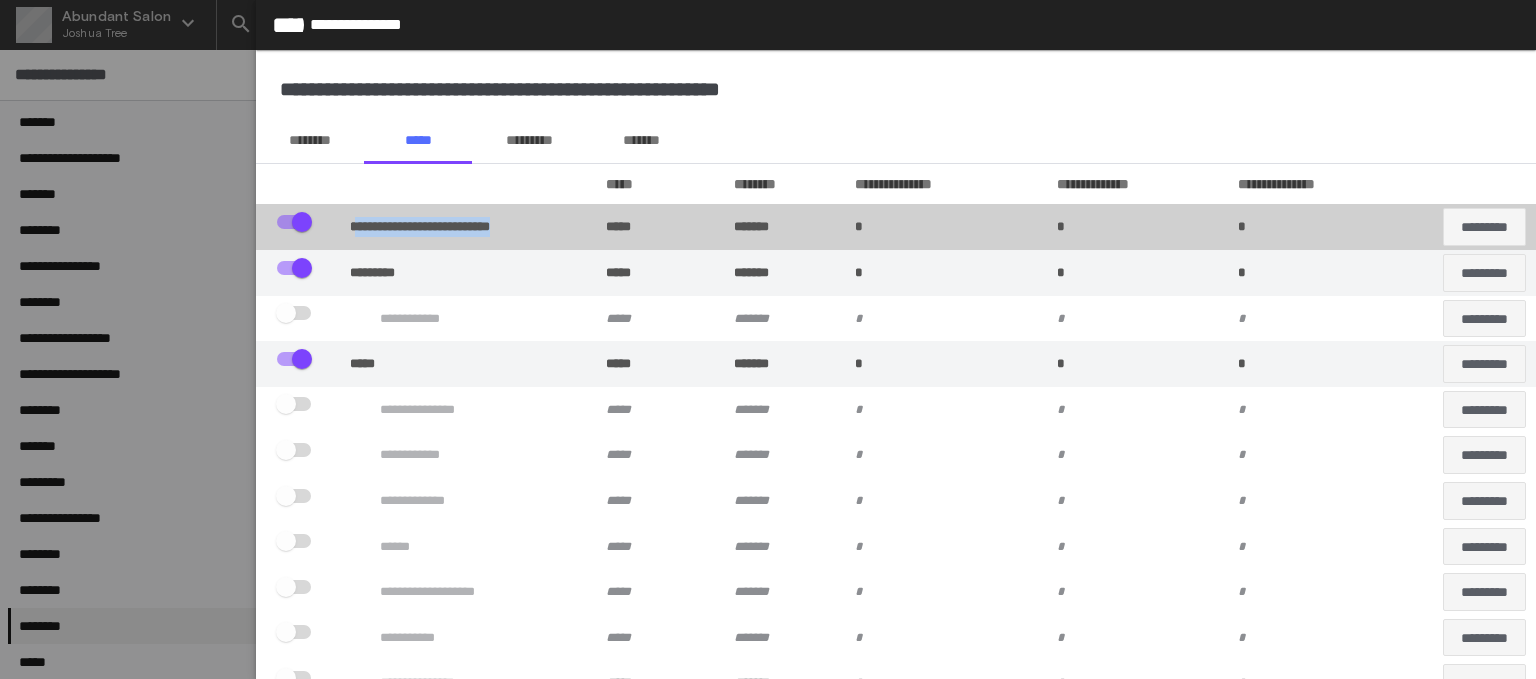 drag, startPoint x: 493, startPoint y: 232, endPoint x: 534, endPoint y: 230, distance: 41.04875 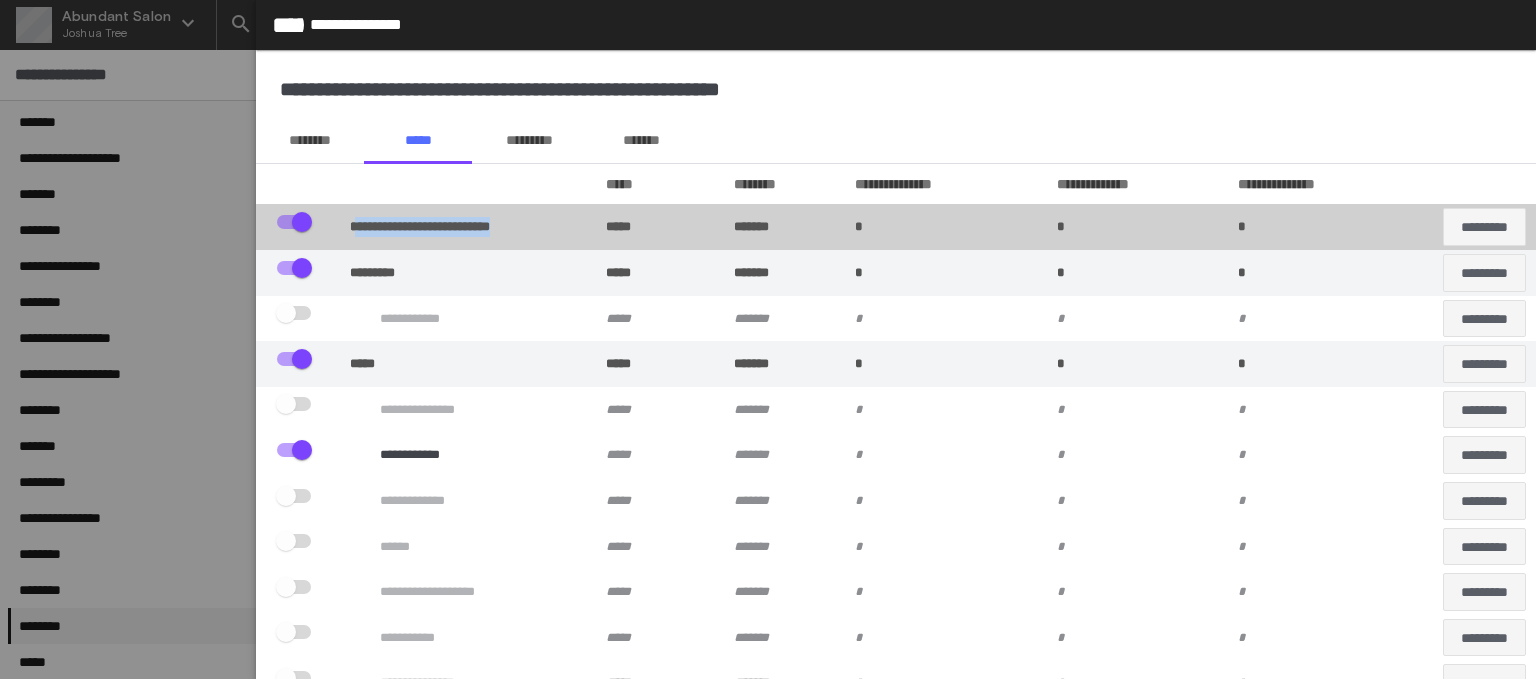 drag, startPoint x: 282, startPoint y: 504, endPoint x: 308, endPoint y: 530, distance: 36.769554 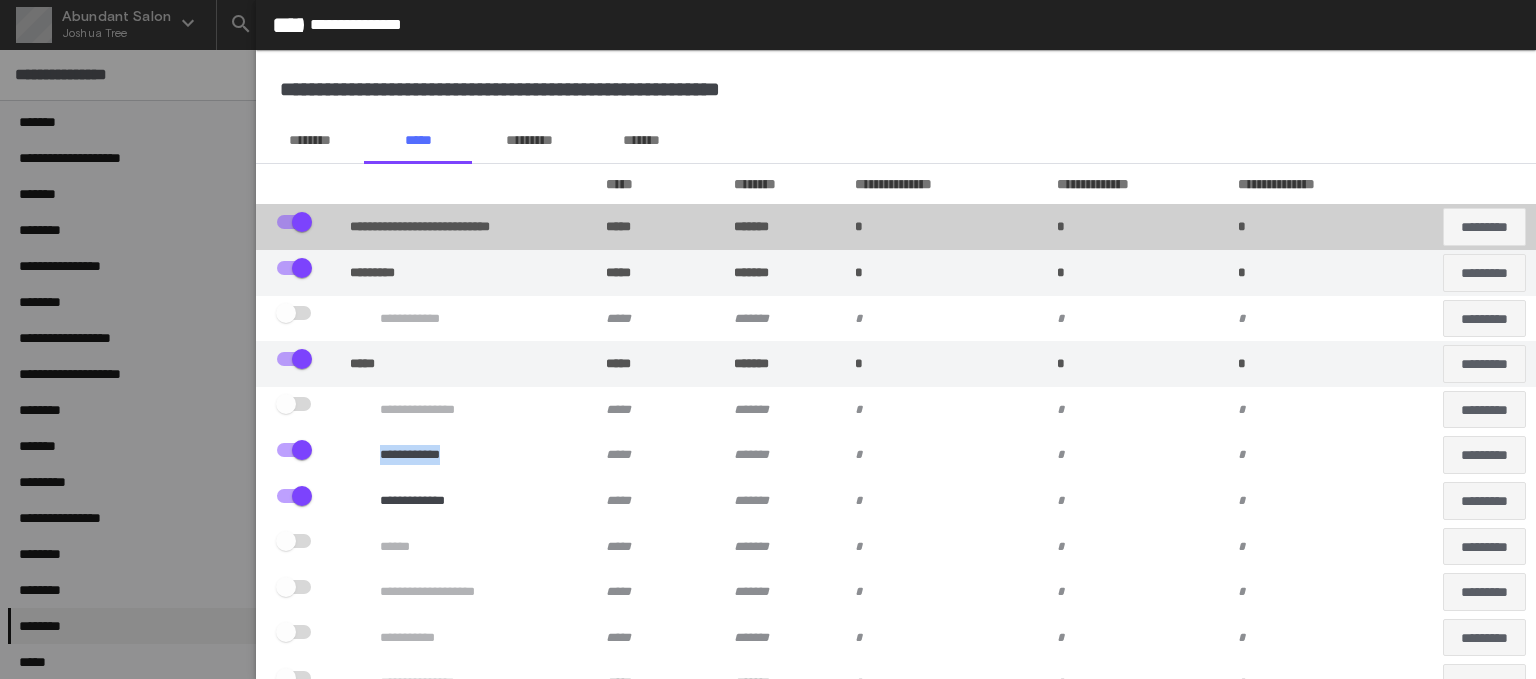 drag, startPoint x: 383, startPoint y: 454, endPoint x: 490, endPoint y: 453, distance: 107.00467 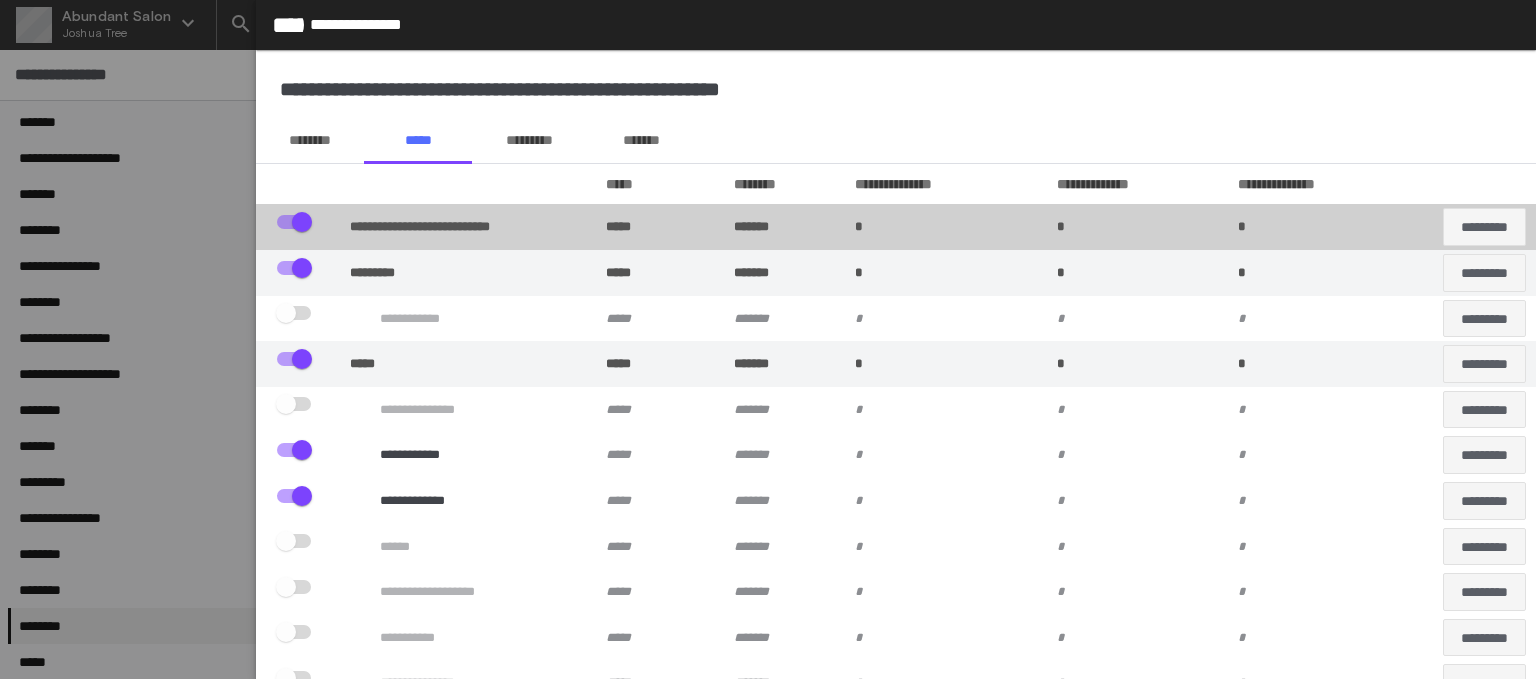 click 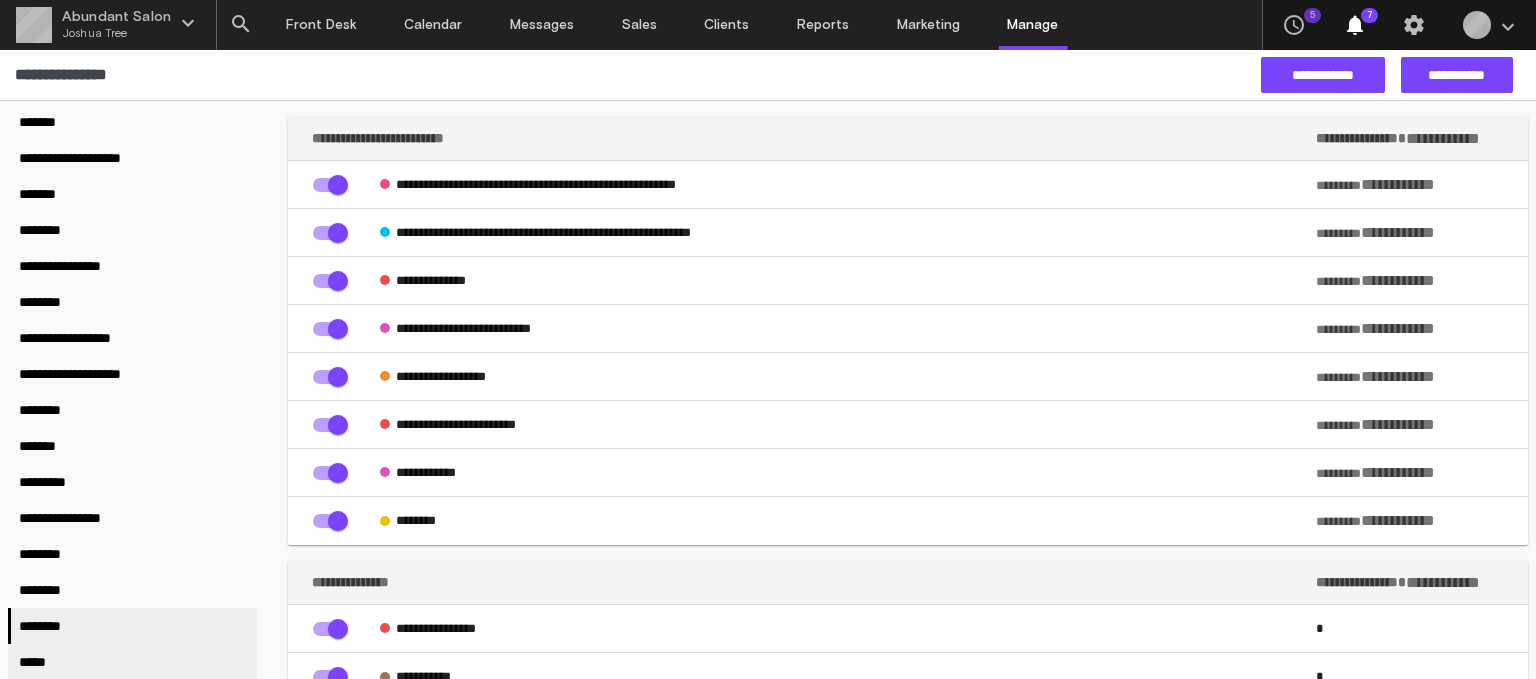 click on "*****" at bounding box center [132, 662] 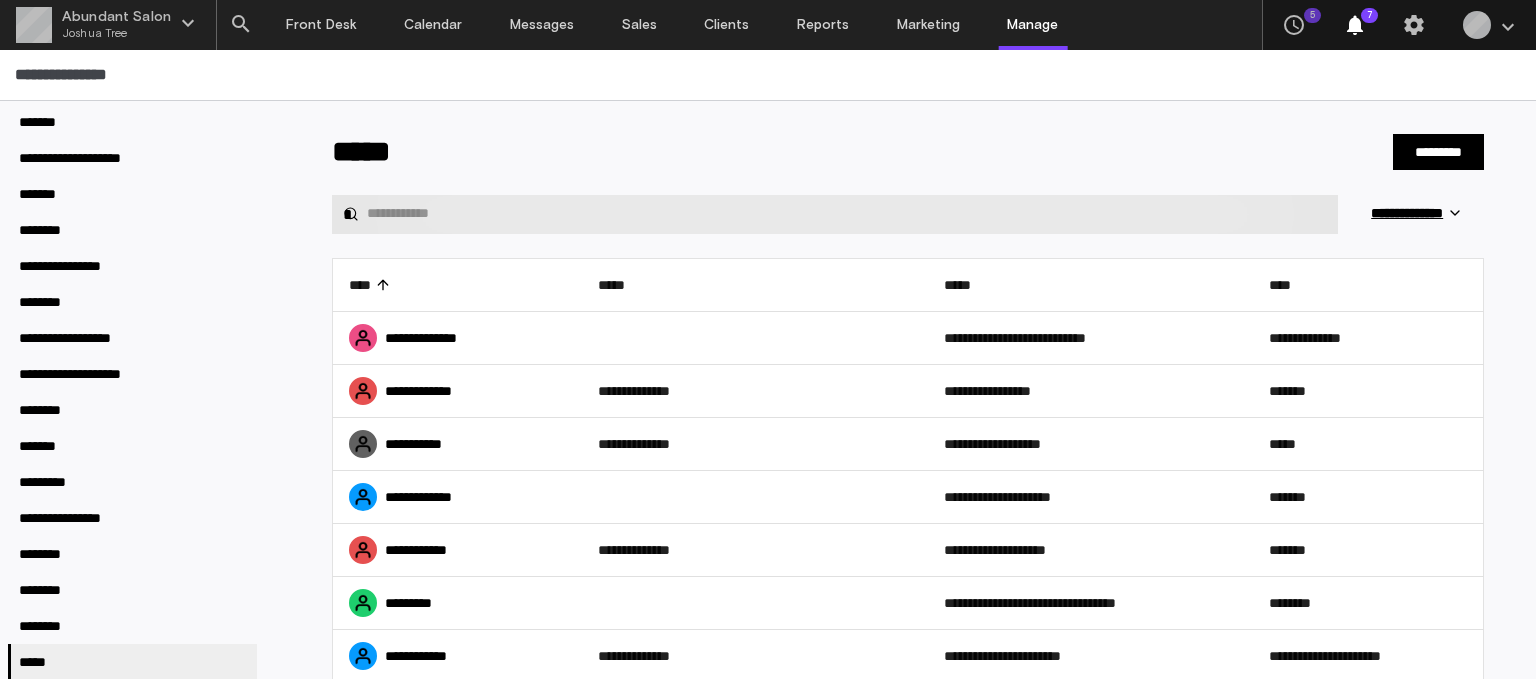 click on "*" at bounding box center (835, 214) 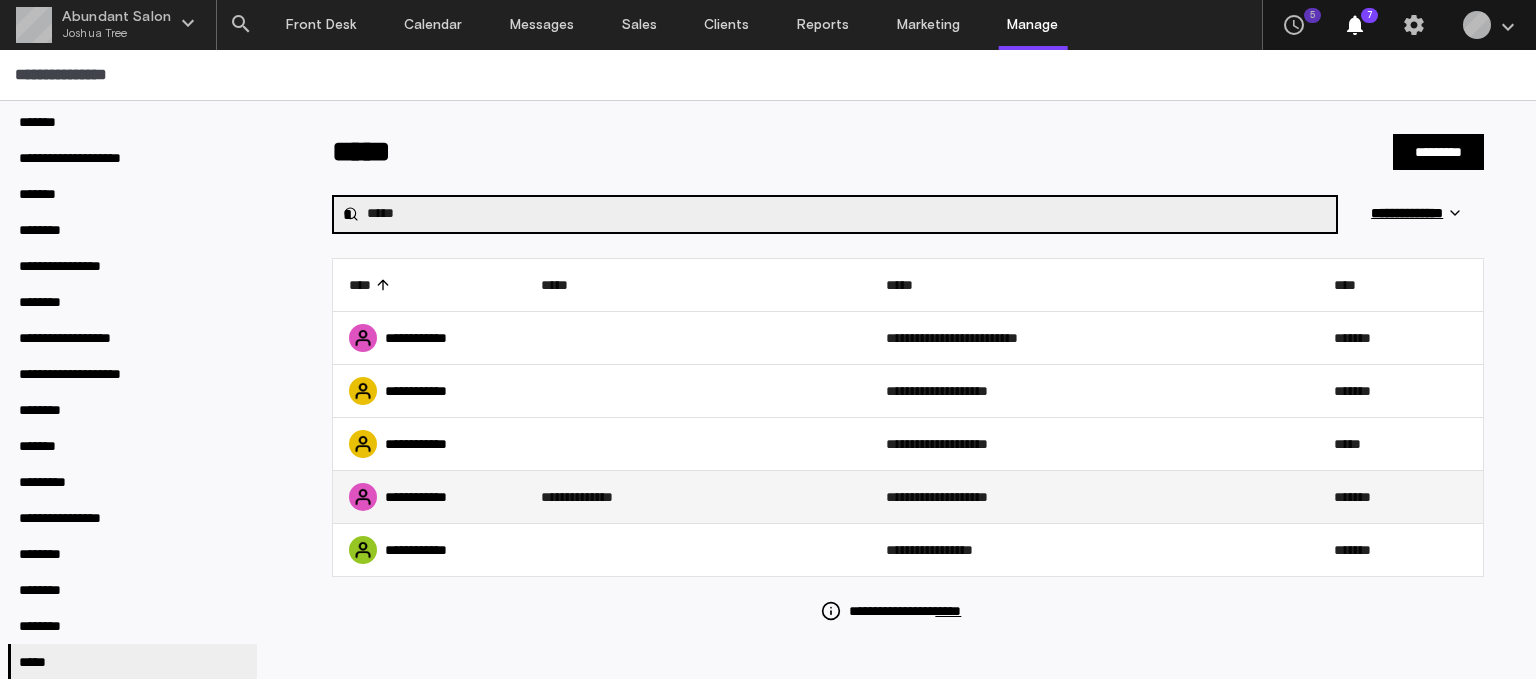 type on "*****" 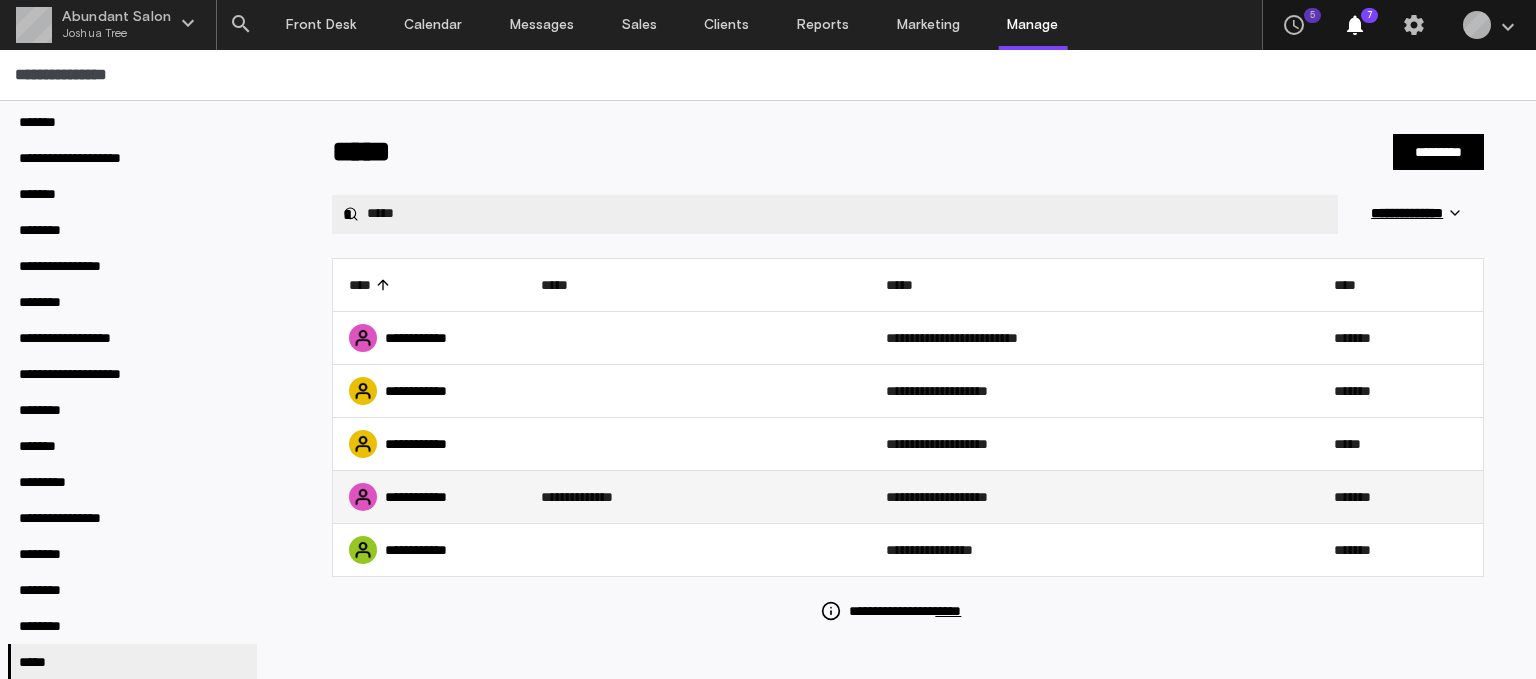 click on "**********" at bounding box center (429, 497) 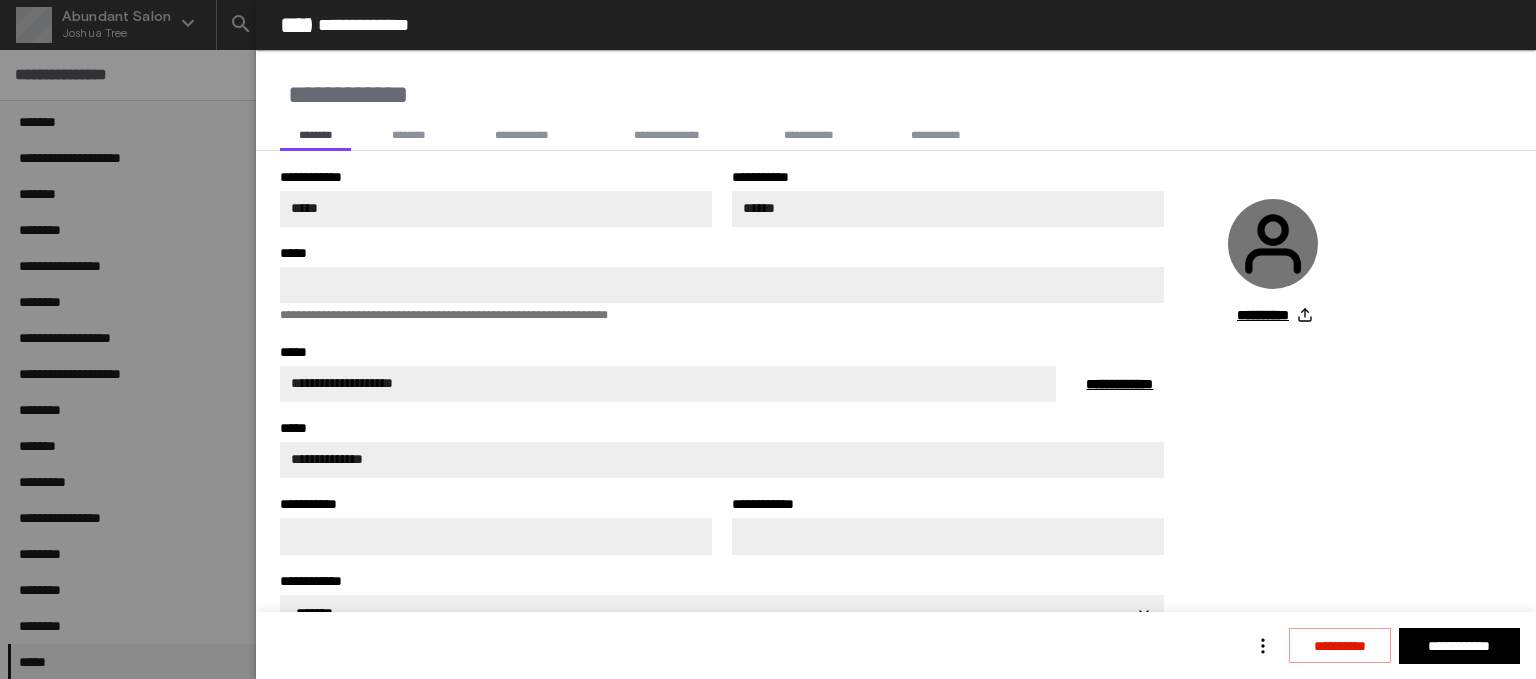 click on "********" at bounding box center [409, 135] 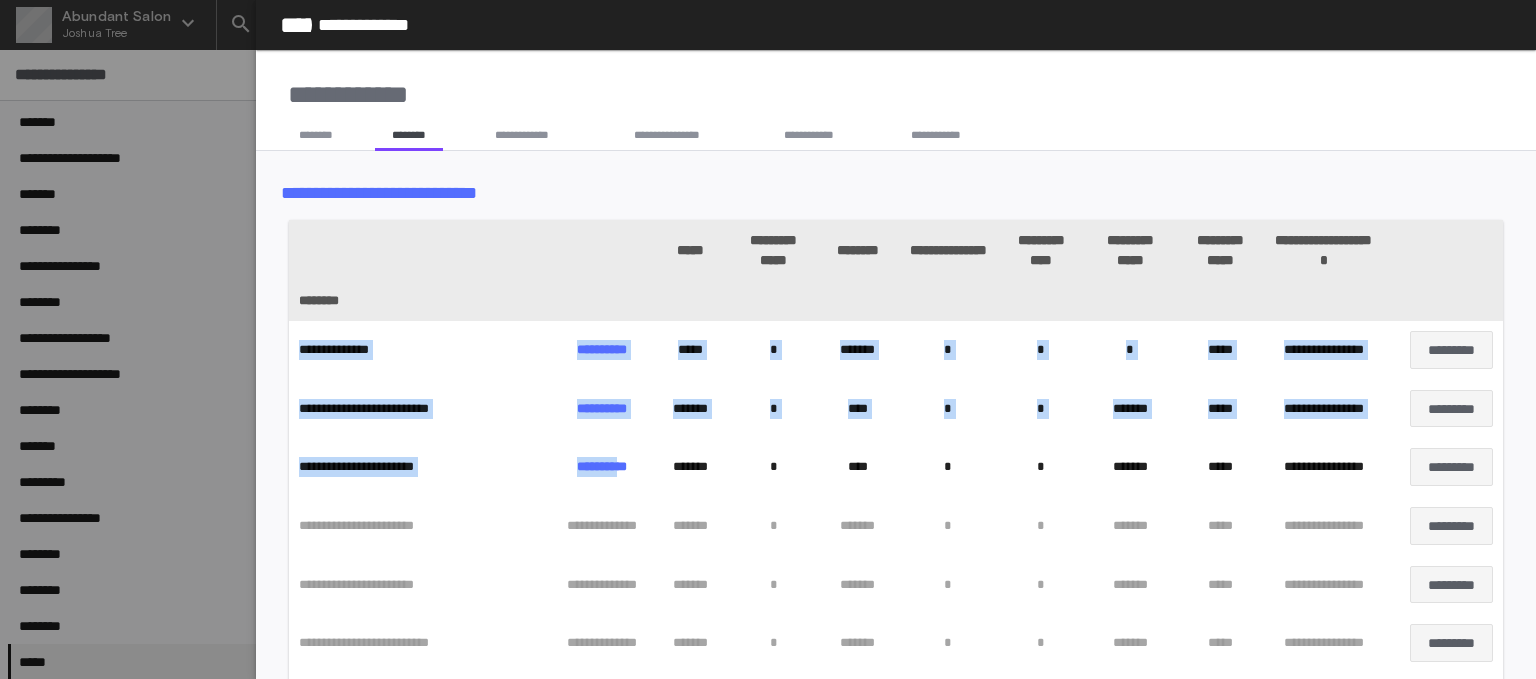 drag, startPoint x: 503, startPoint y: 321, endPoint x: 624, endPoint y: 459, distance: 183.53474 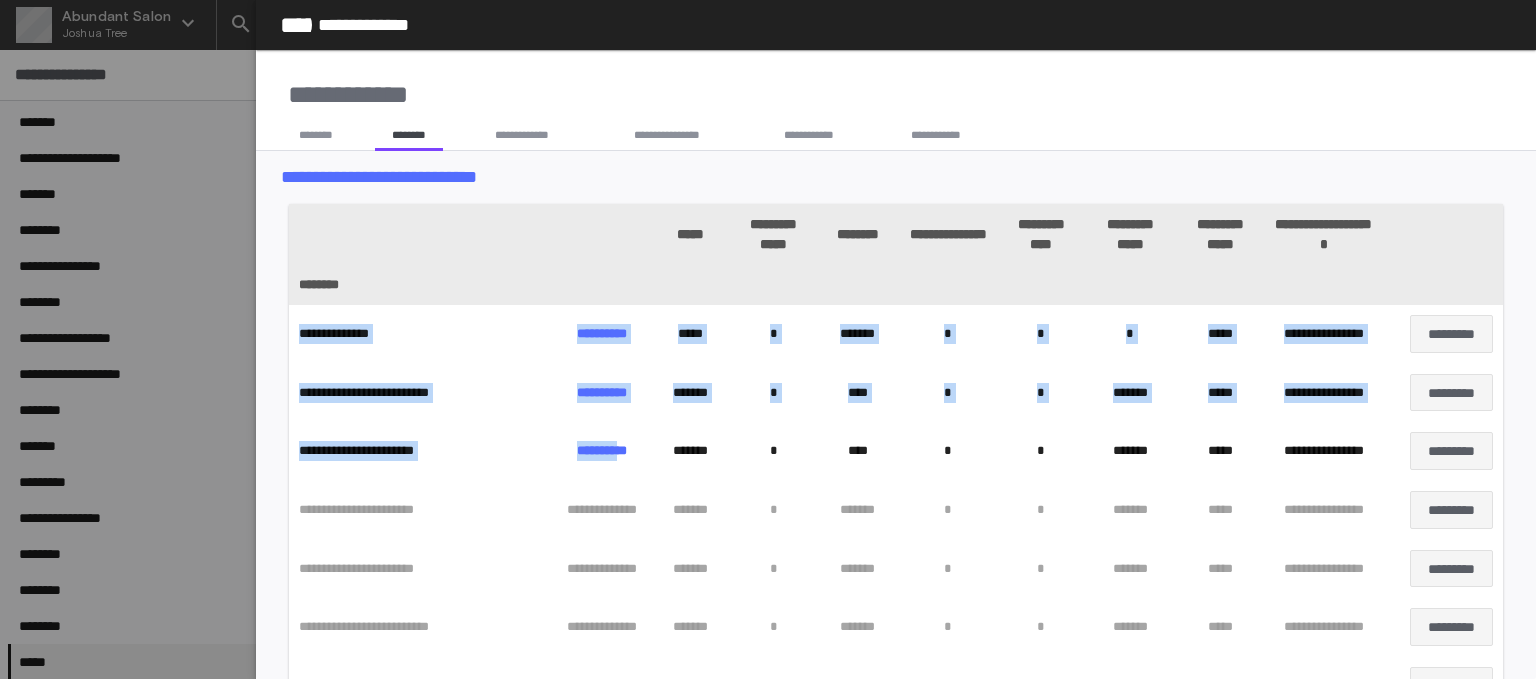 scroll, scrollTop: 32, scrollLeft: 0, axis: vertical 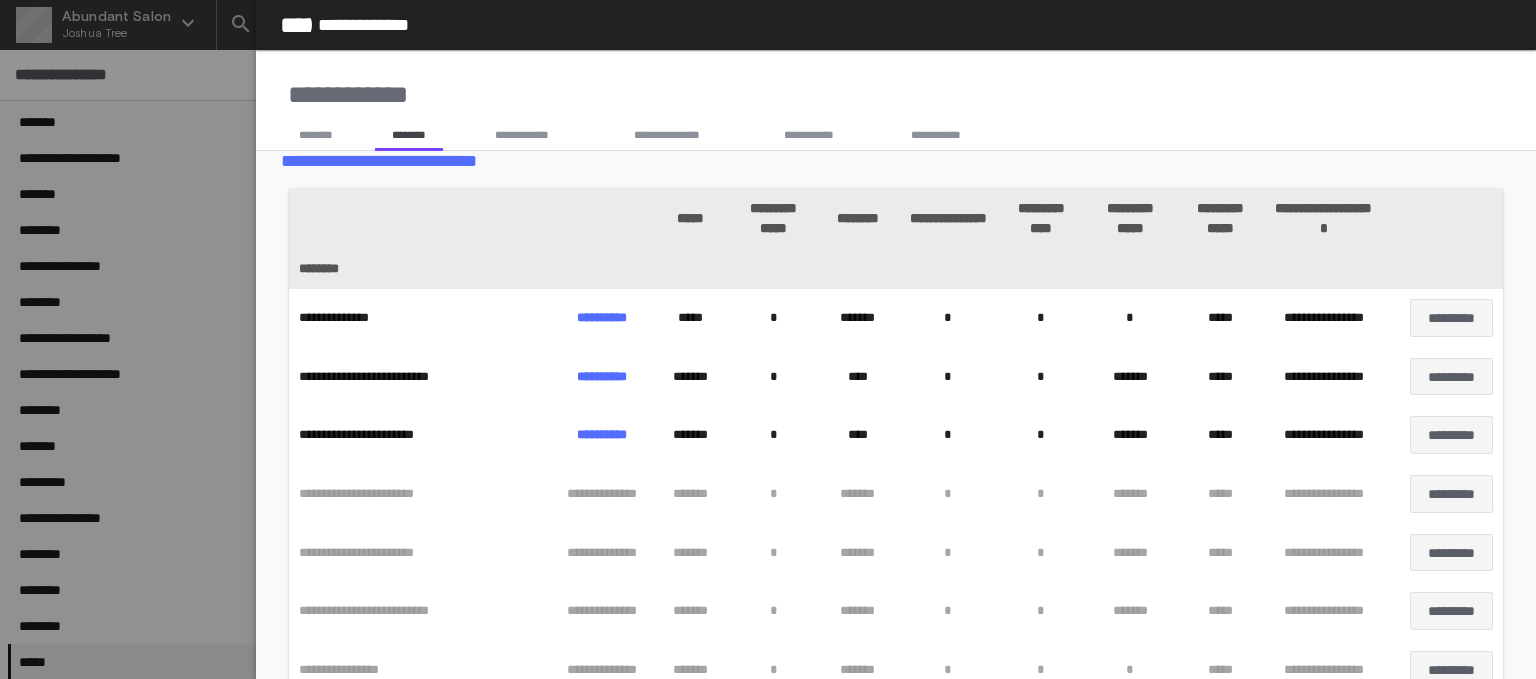 click on "**********" at bounding box center [602, 493] 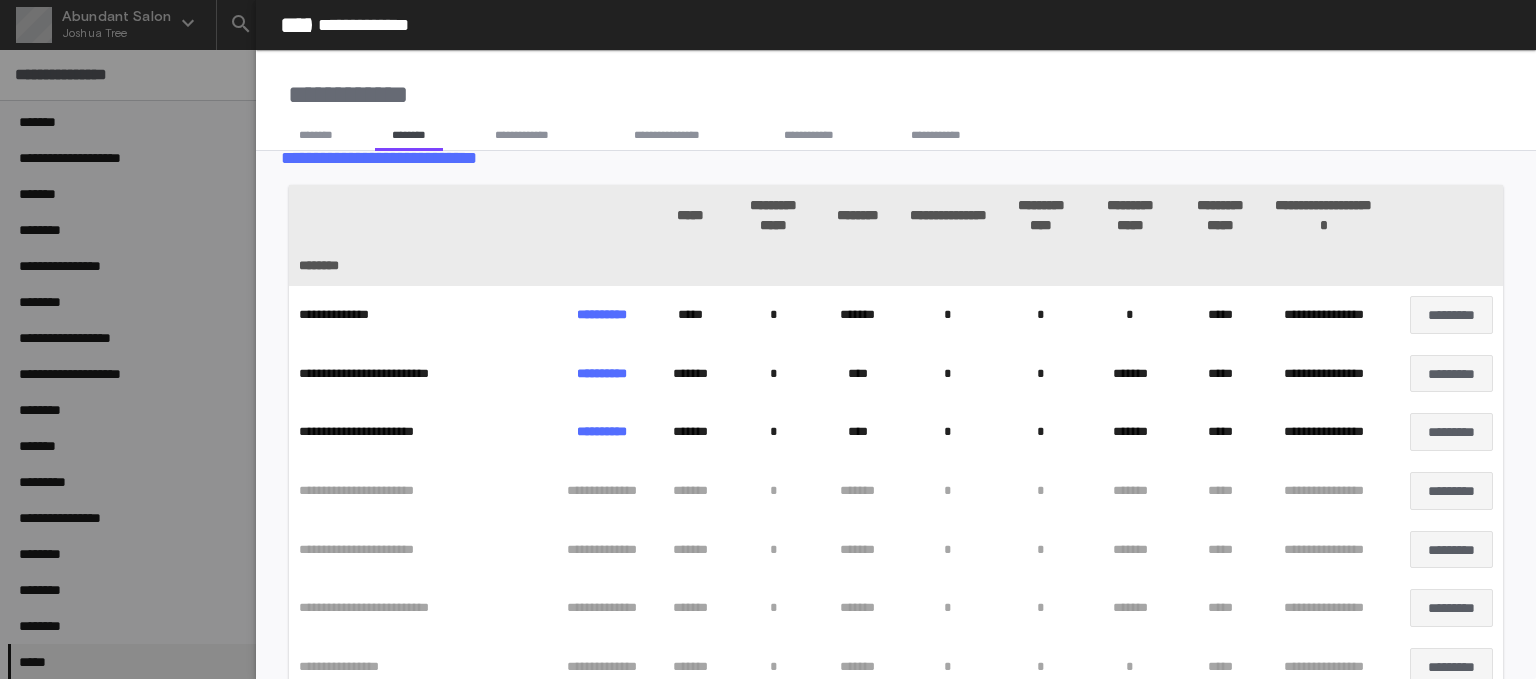 click 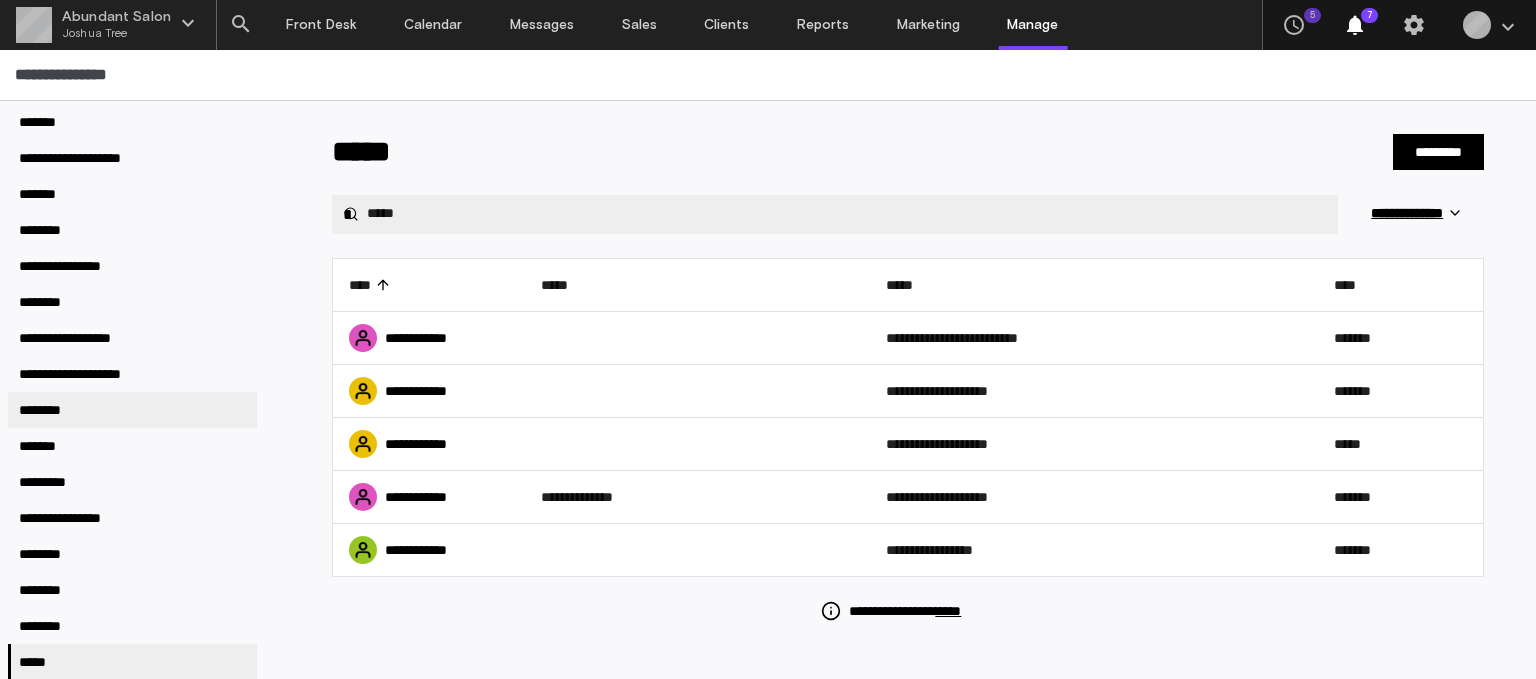 click on "********" at bounding box center (48, 410) 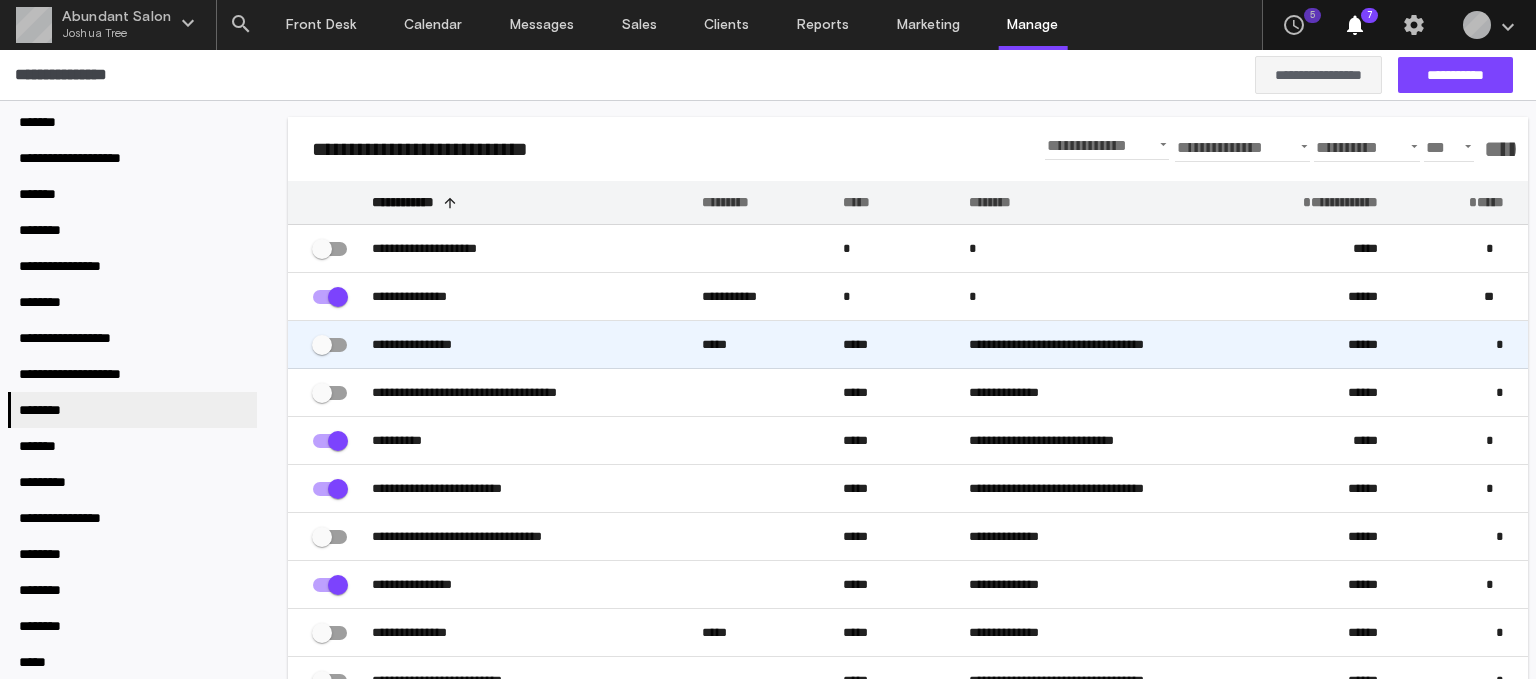 scroll, scrollTop: 0, scrollLeft: 0, axis: both 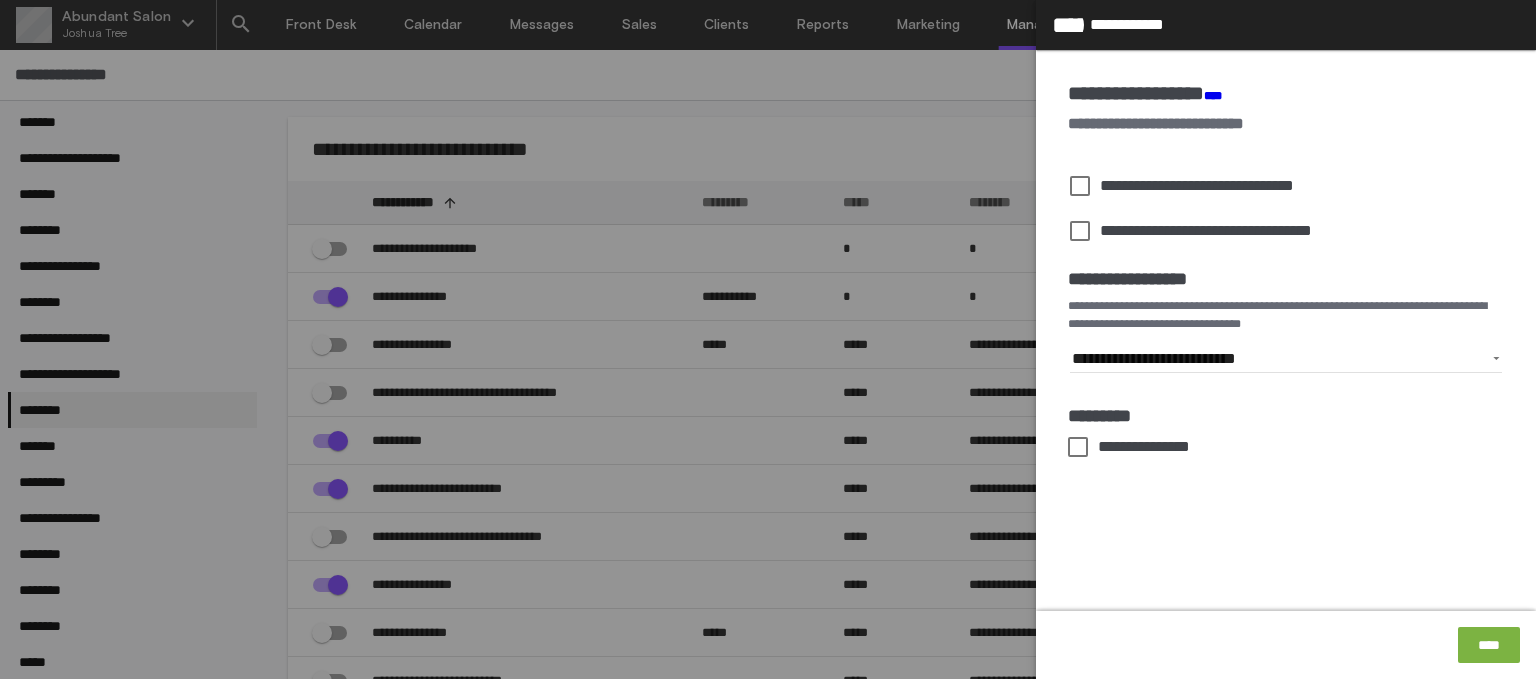 click on "****" 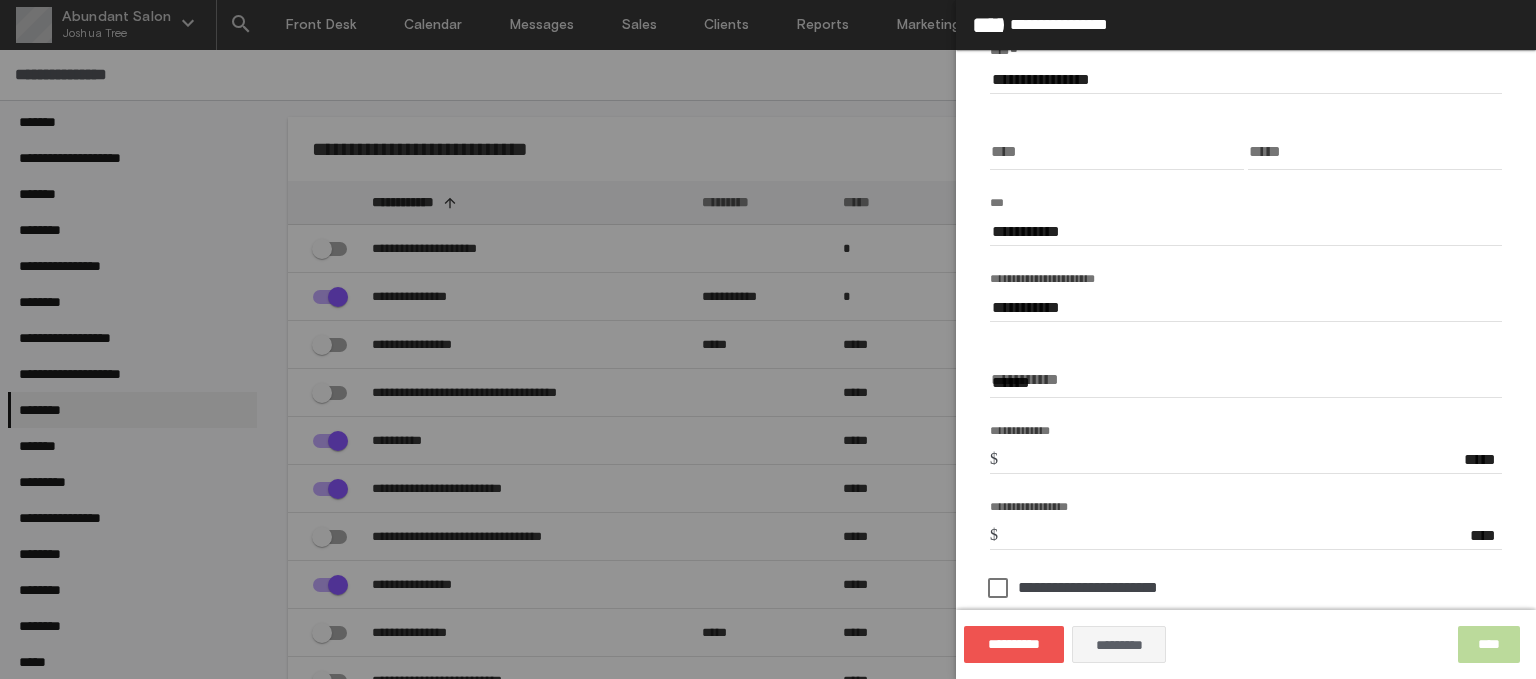 scroll, scrollTop: 40, scrollLeft: 0, axis: vertical 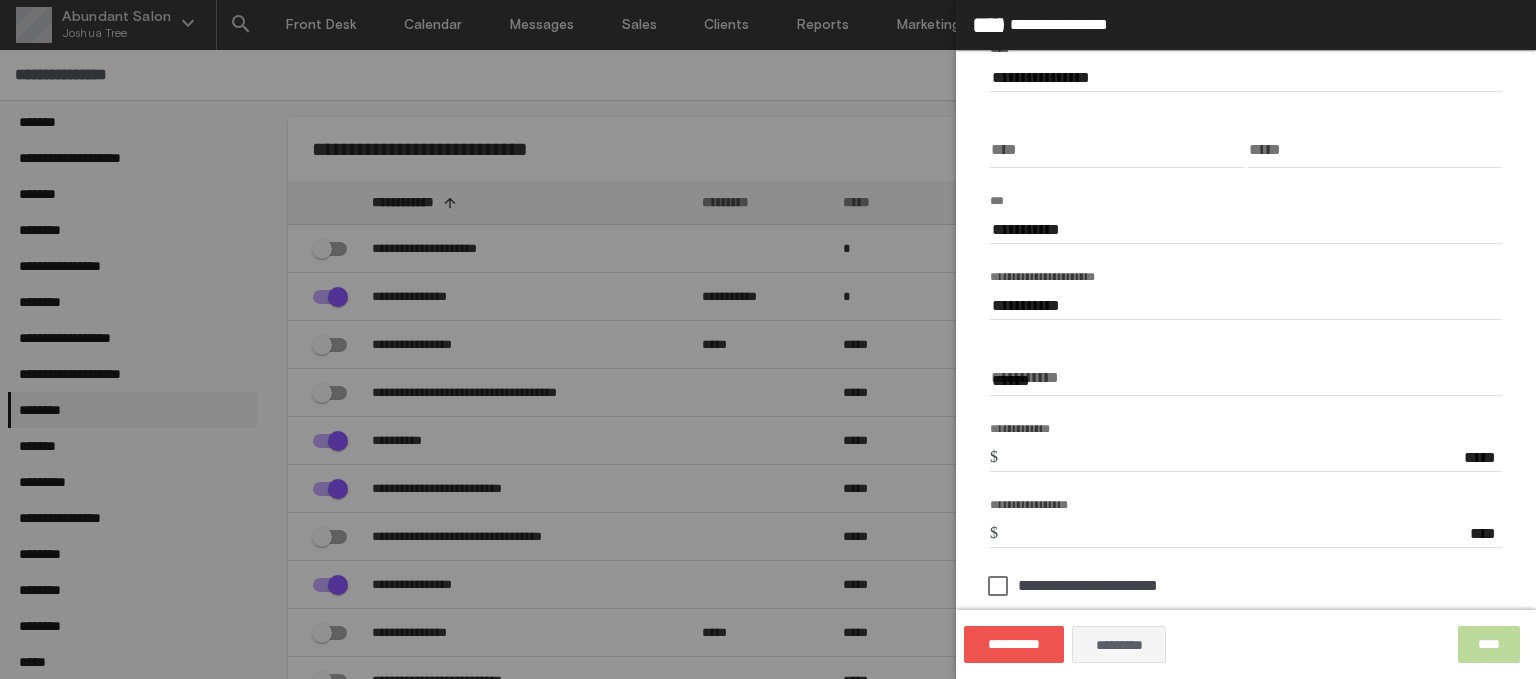 click 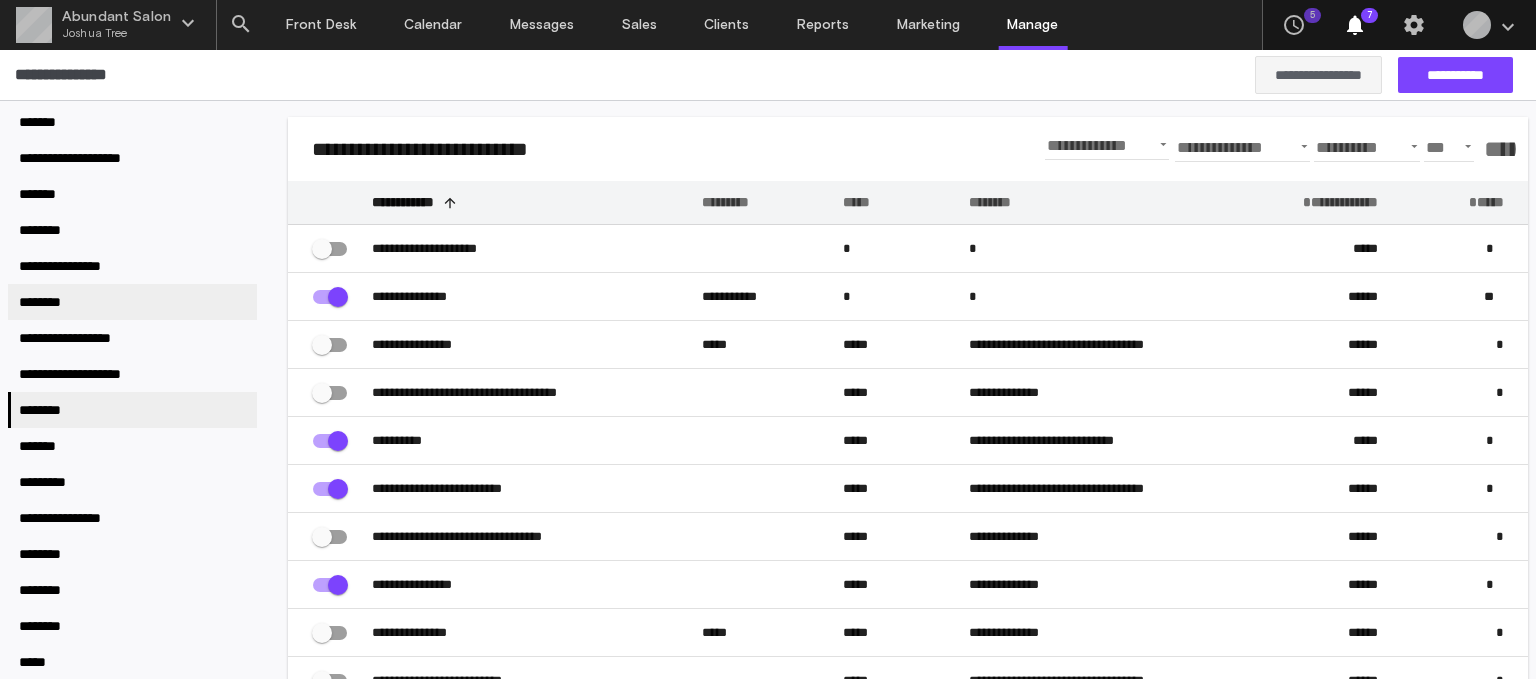 click on "********" at bounding box center [132, 302] 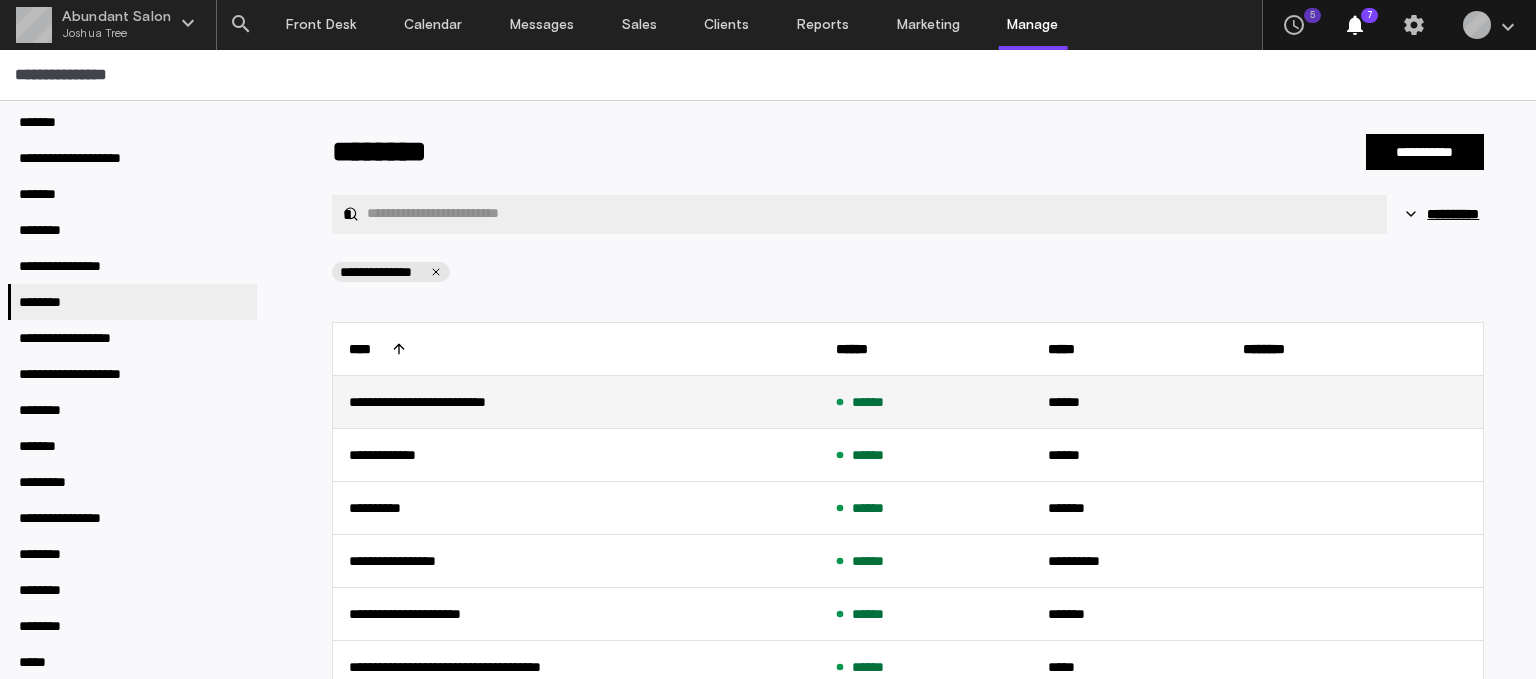 click on "**********" at bounding box center (577, 401) 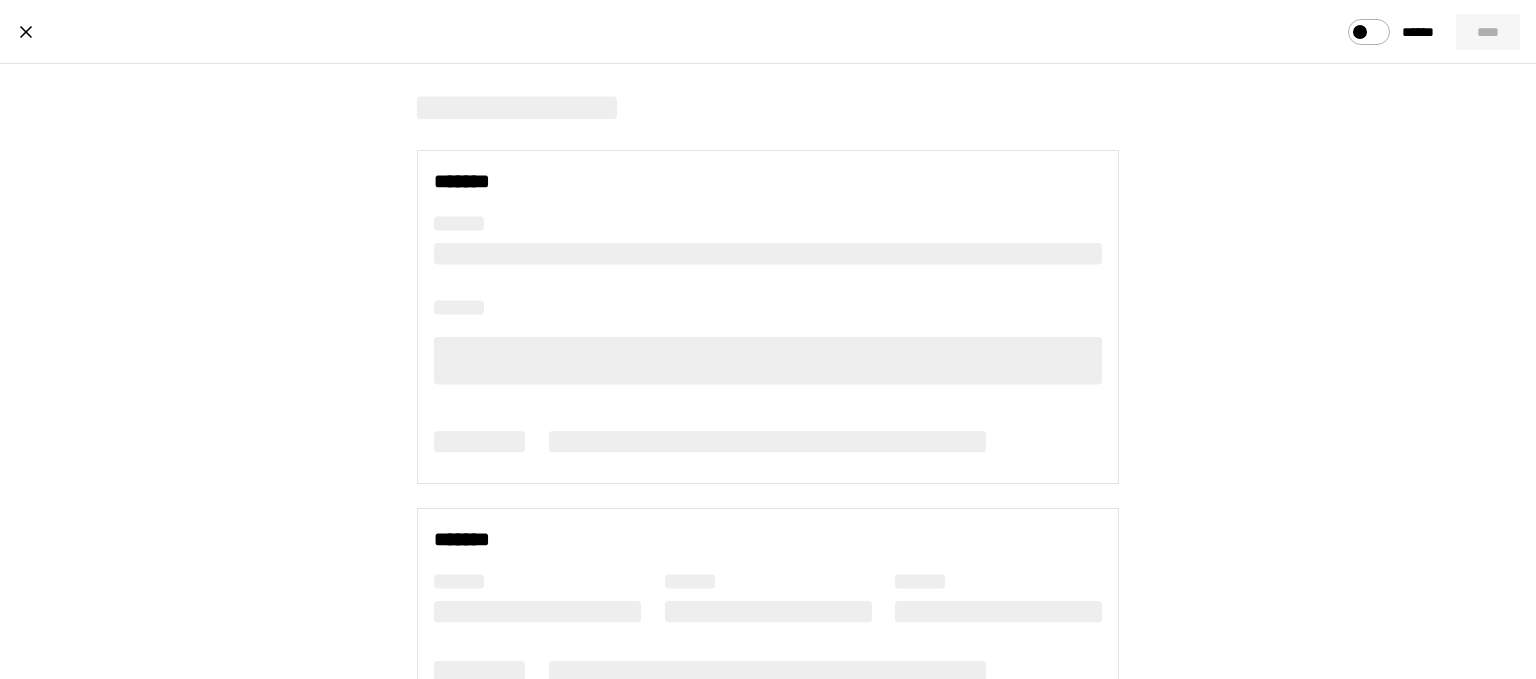 checkbox on "****" 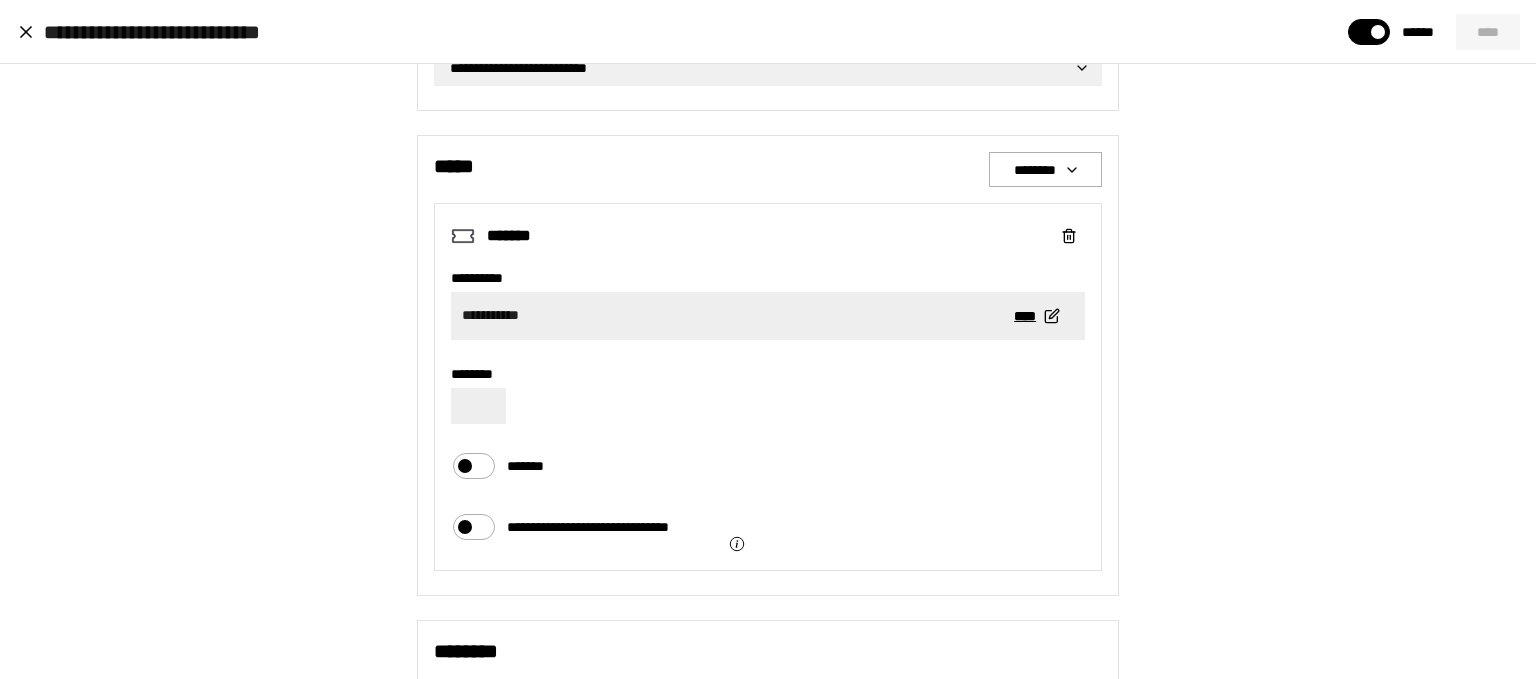 scroll, scrollTop: 1064, scrollLeft: 0, axis: vertical 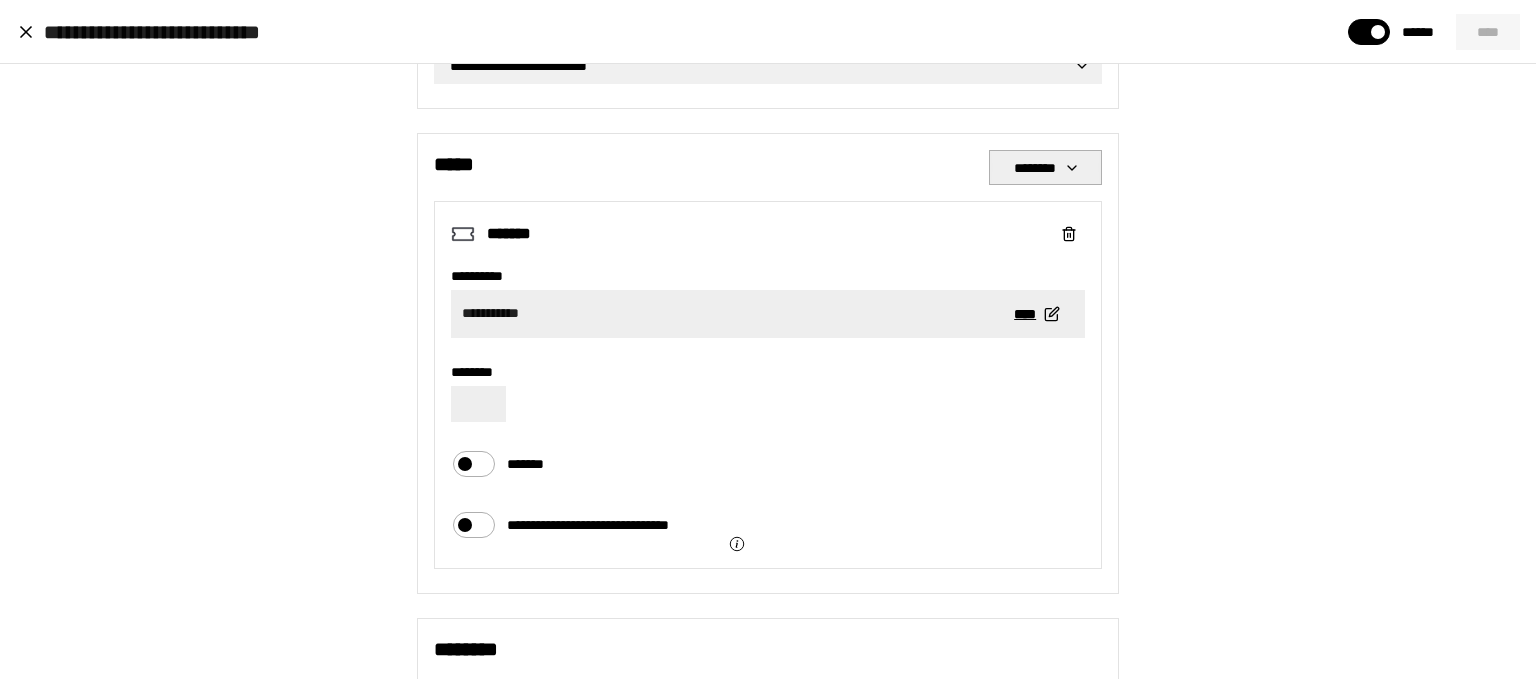 click on "********" at bounding box center (1045, 168) 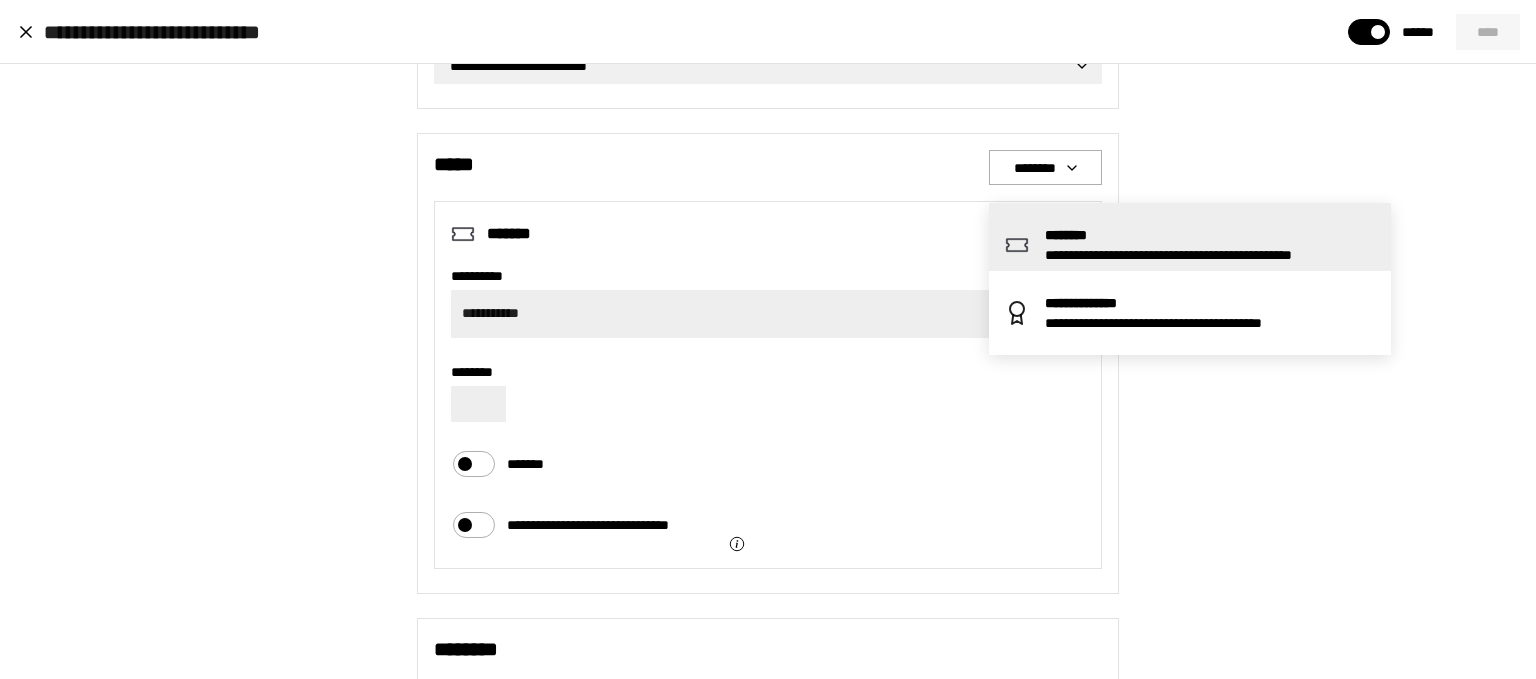 click on "********" at bounding box center (1210, 235) 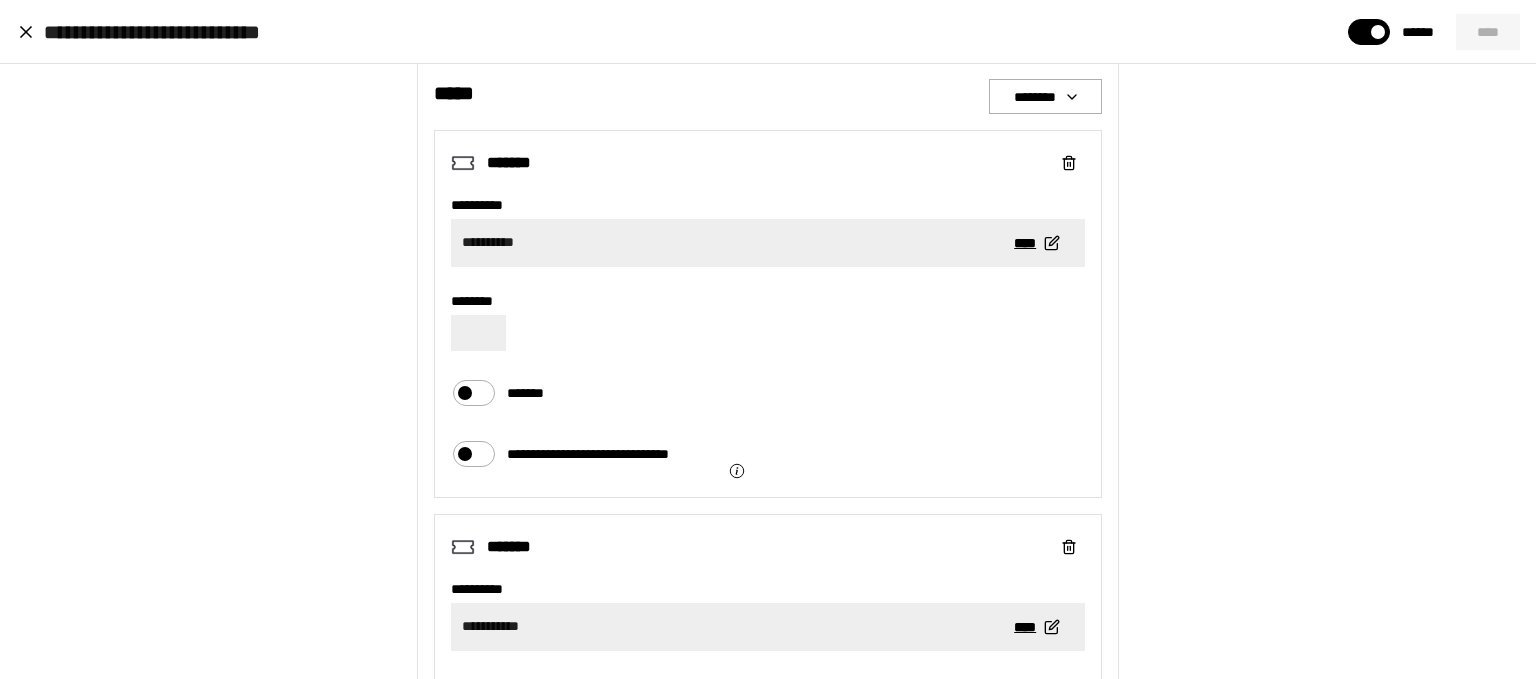 scroll, scrollTop: 1139, scrollLeft: 0, axis: vertical 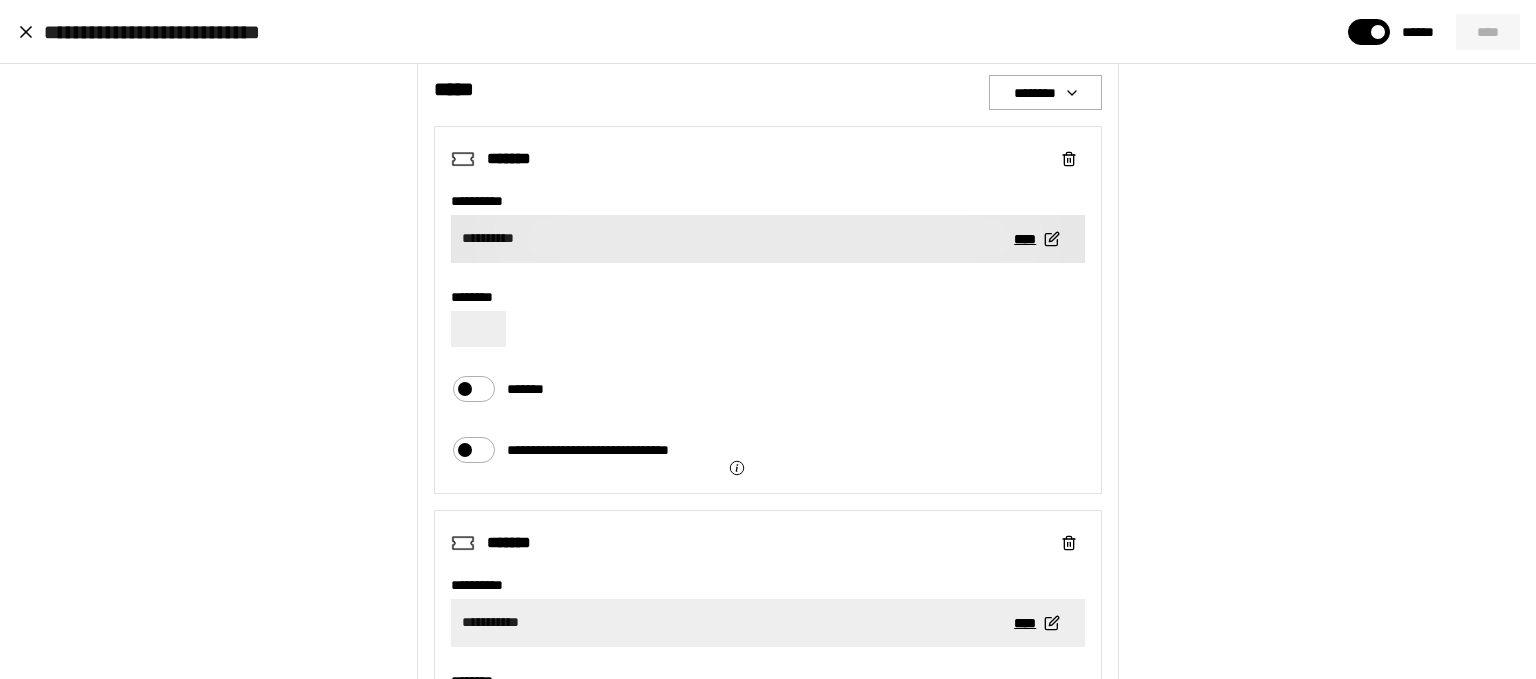 click on "**********" at bounding box center [725, 239] 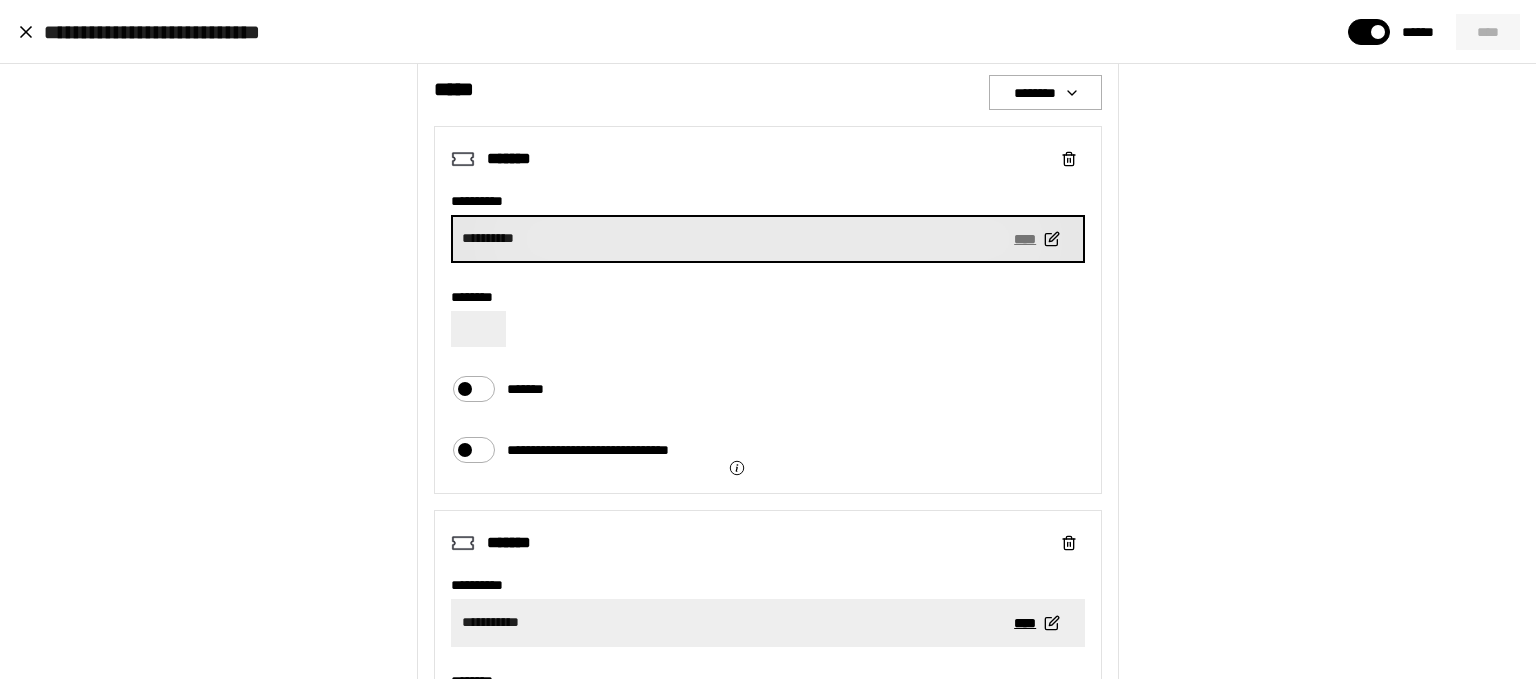 click on "****" at bounding box center (1035, 239) 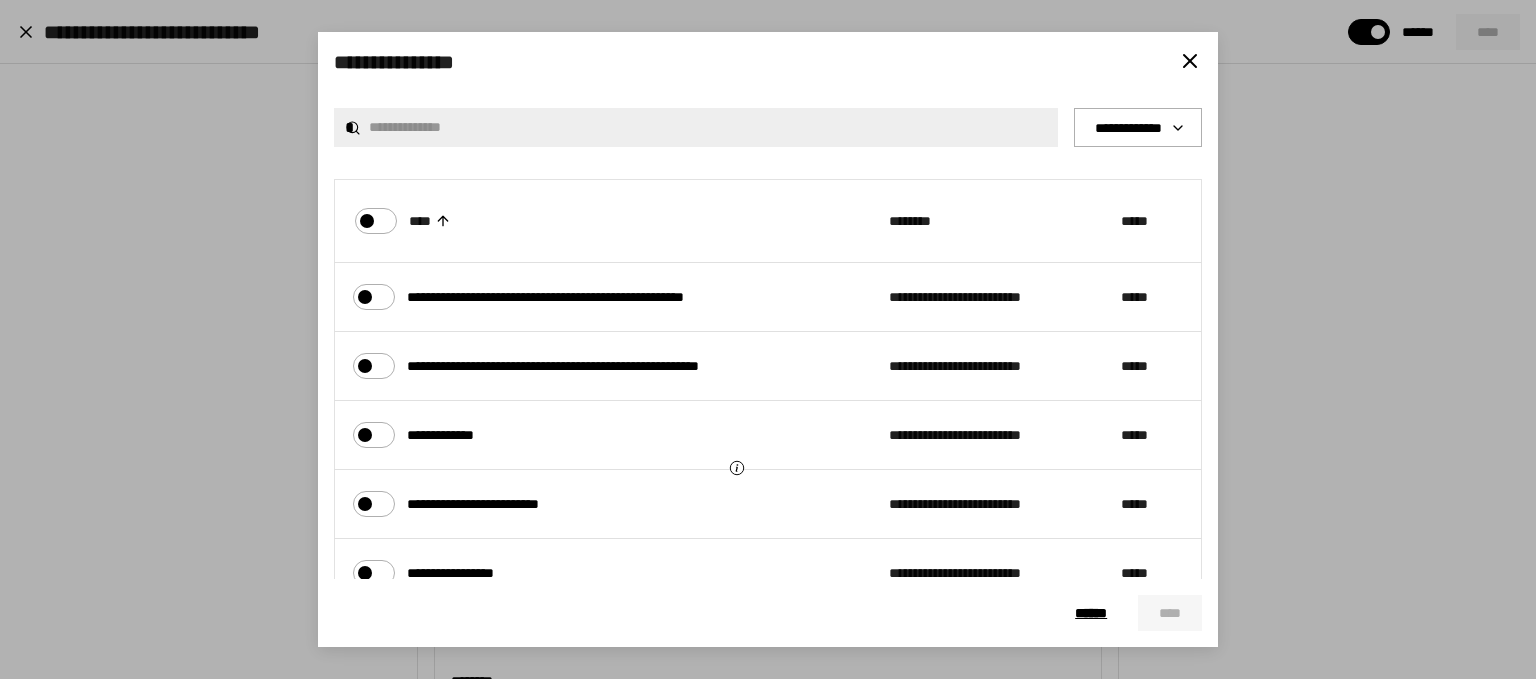 scroll, scrollTop: 0, scrollLeft: 0, axis: both 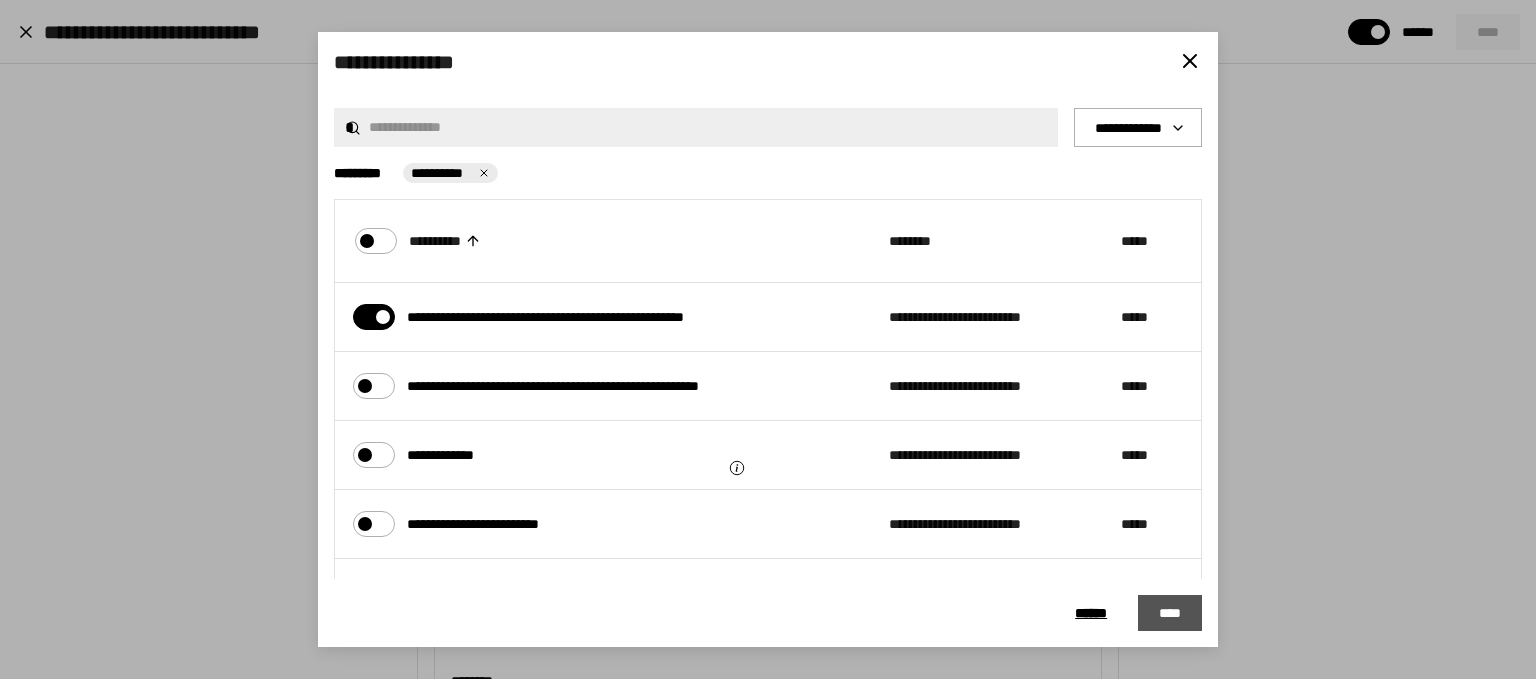 click on "****" at bounding box center [1170, 613] 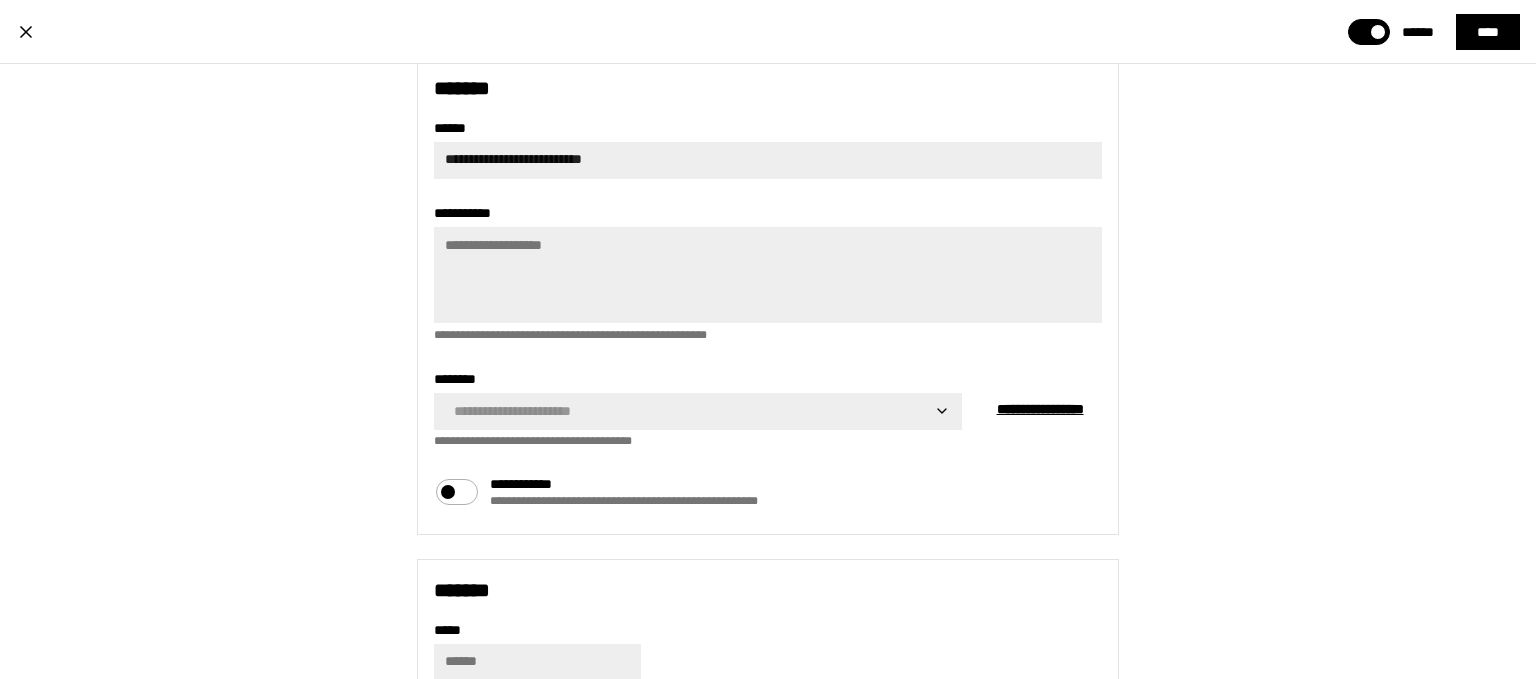 scroll, scrollTop: 0, scrollLeft: 0, axis: both 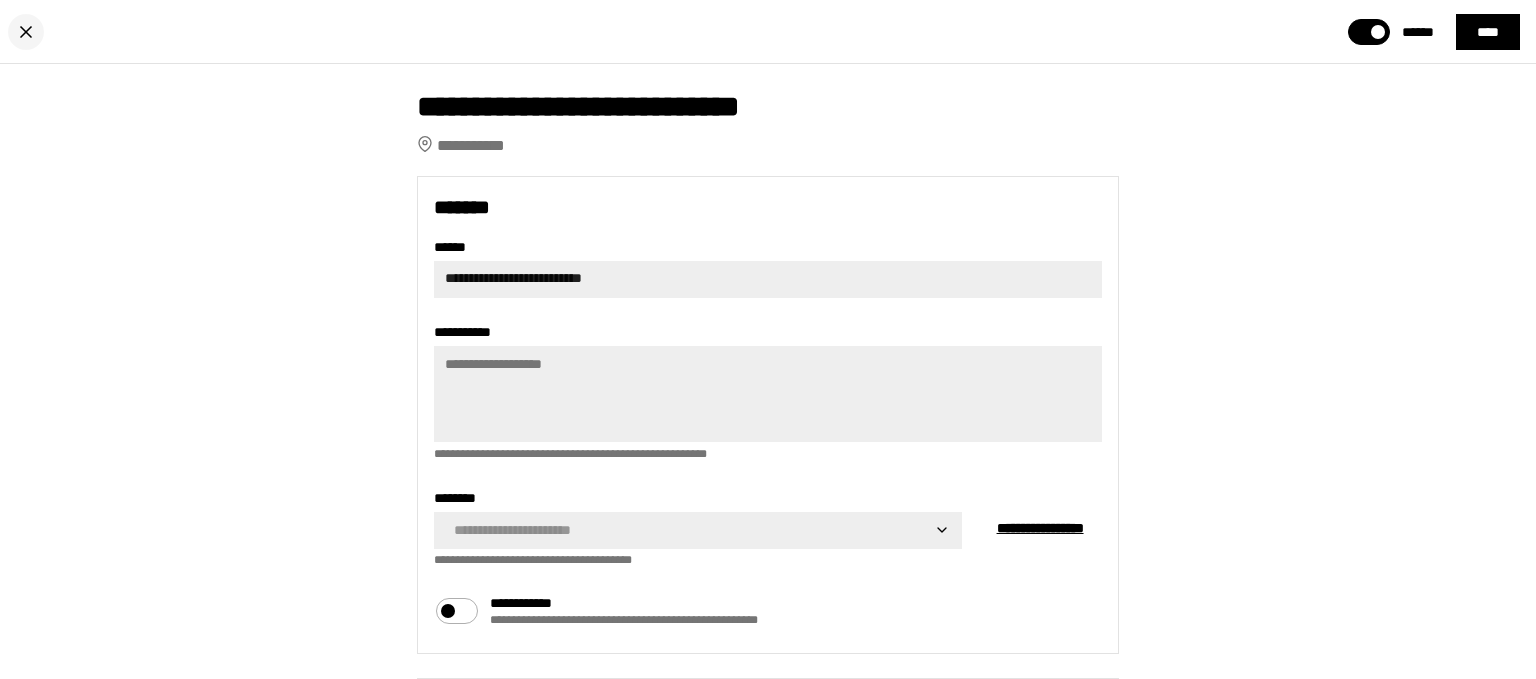 click 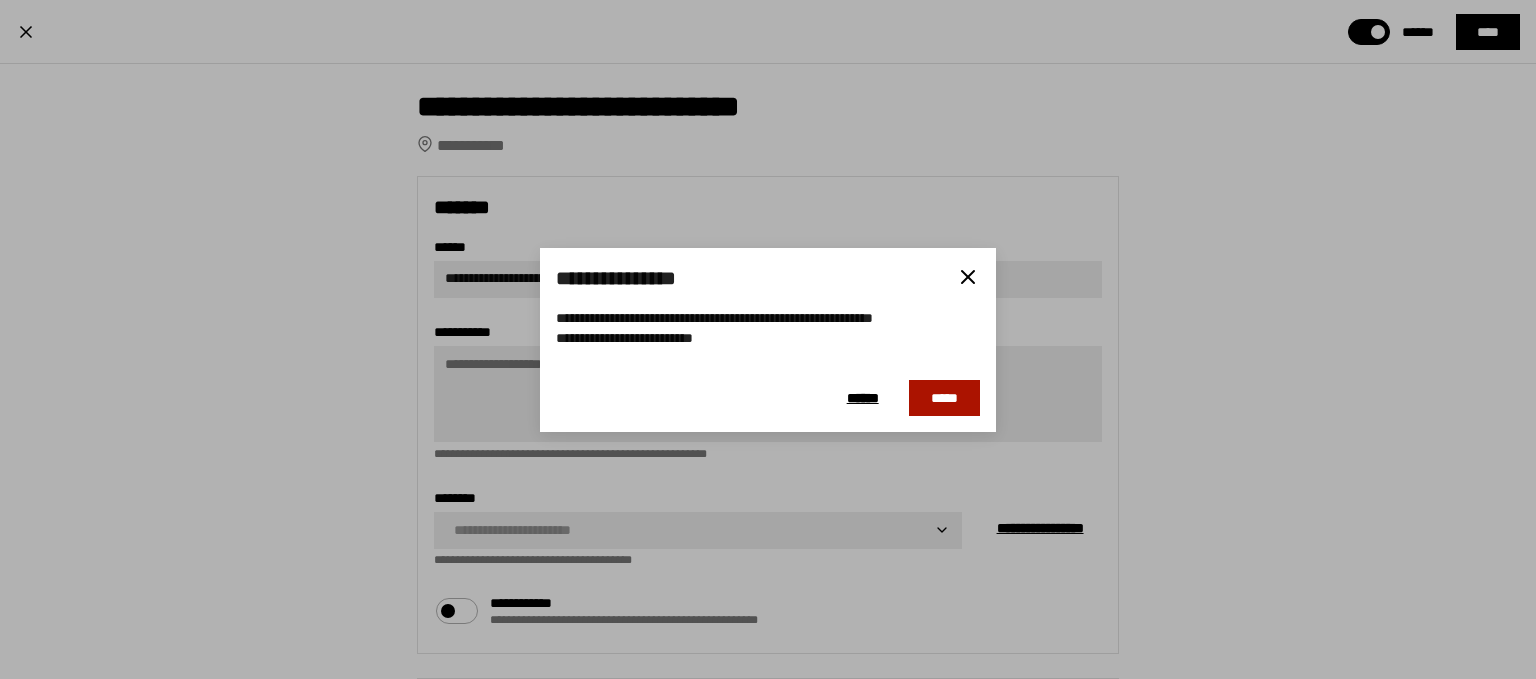 click on "*****" at bounding box center [944, 398] 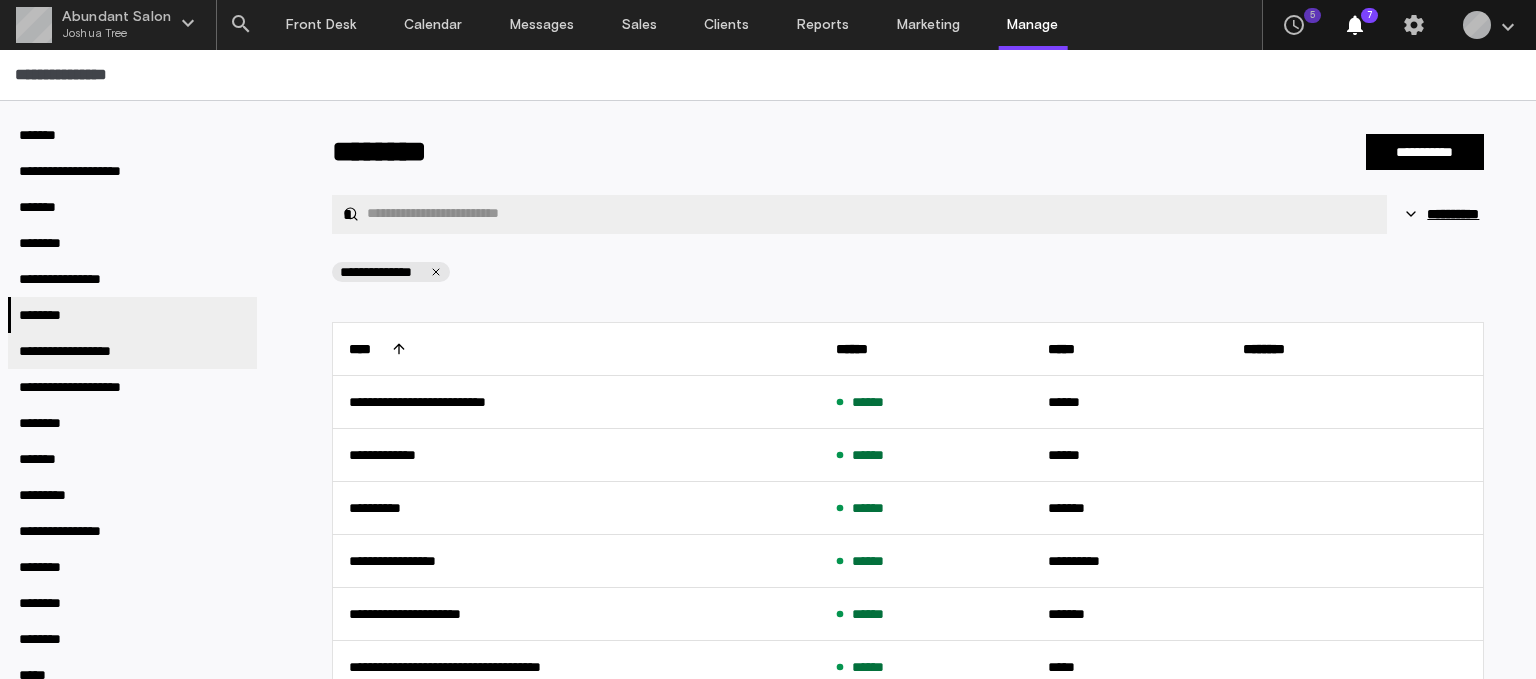 scroll, scrollTop: 13, scrollLeft: 0, axis: vertical 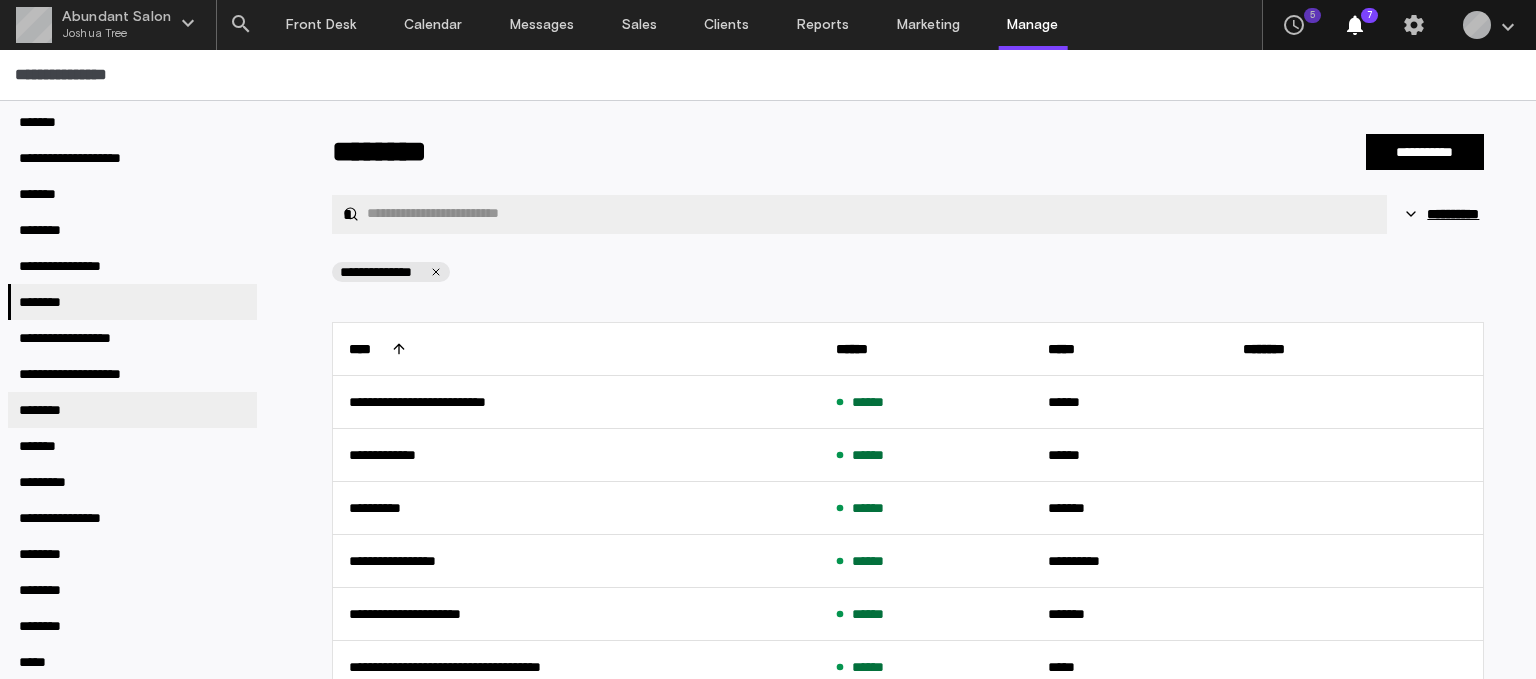 click on "********" at bounding box center [132, 410] 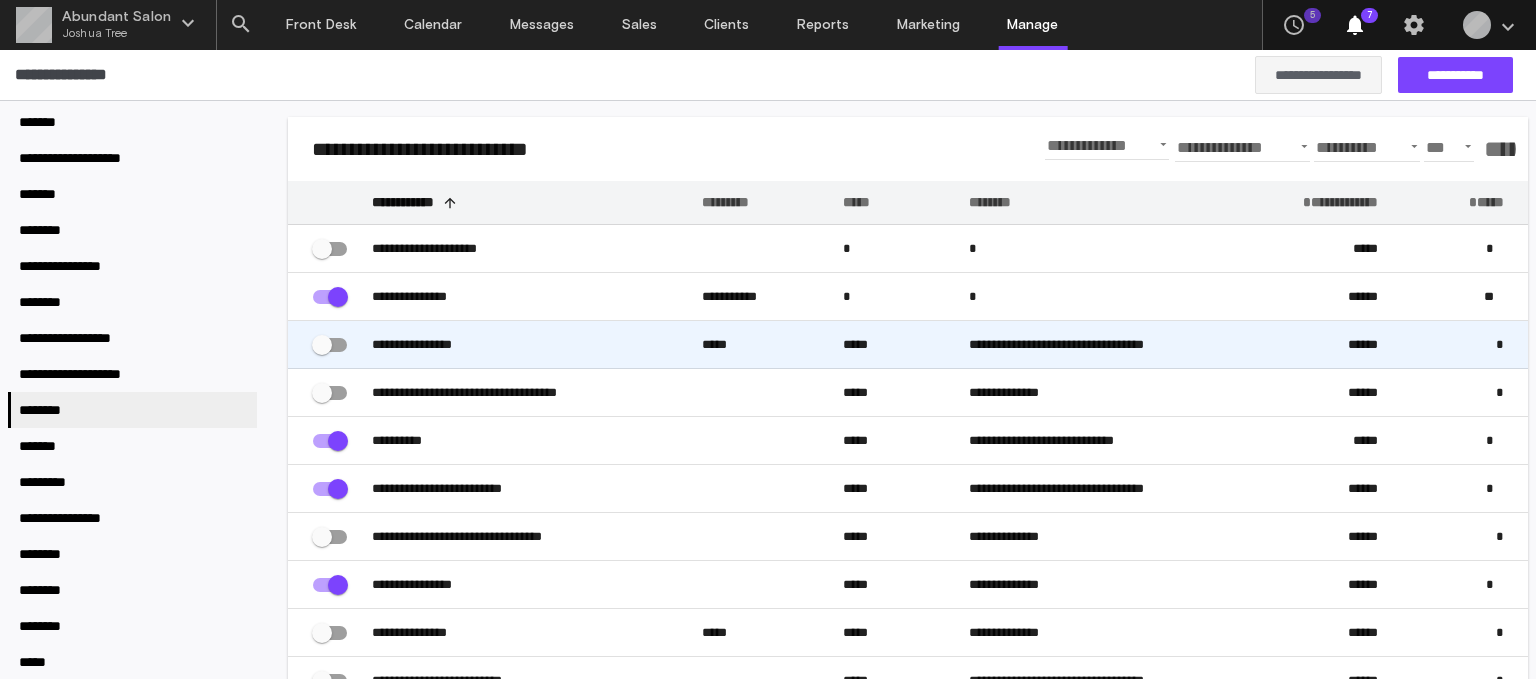 click on "**********" 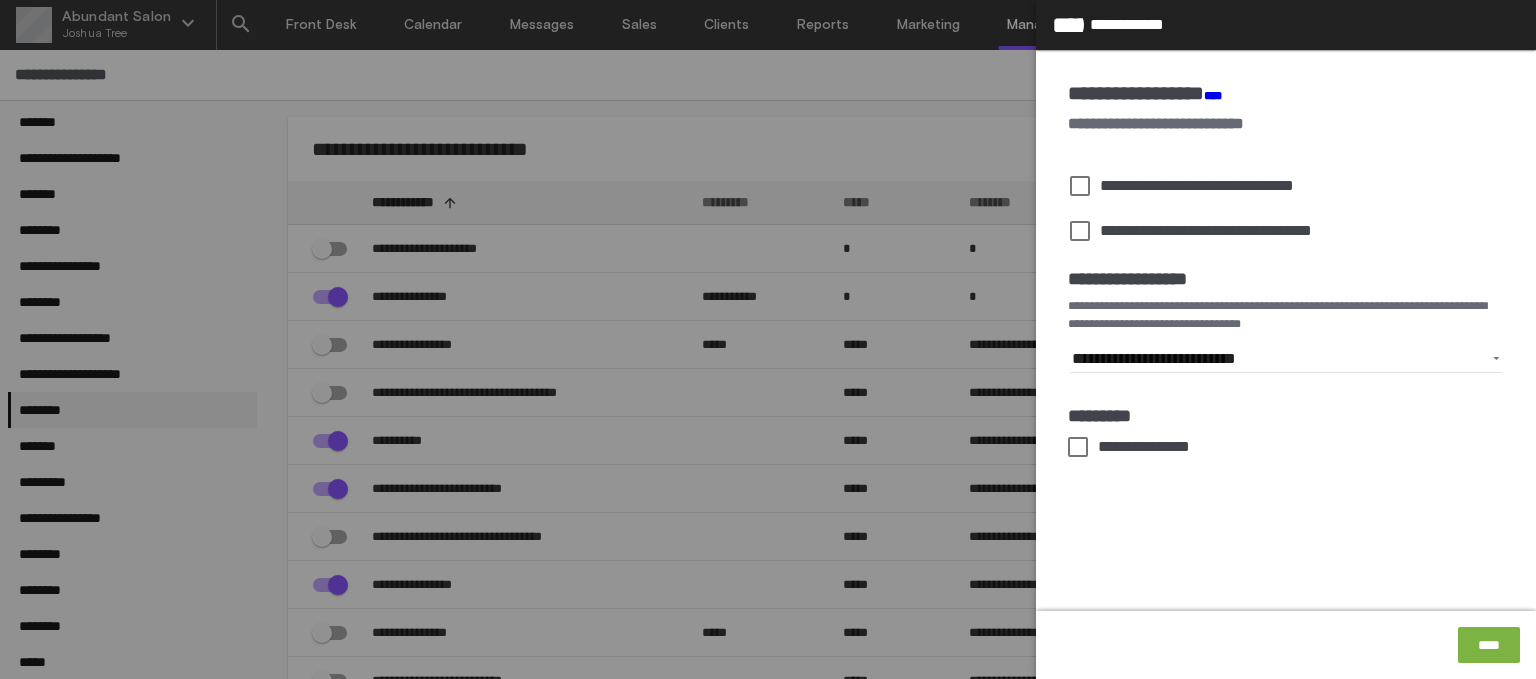 click on "****" 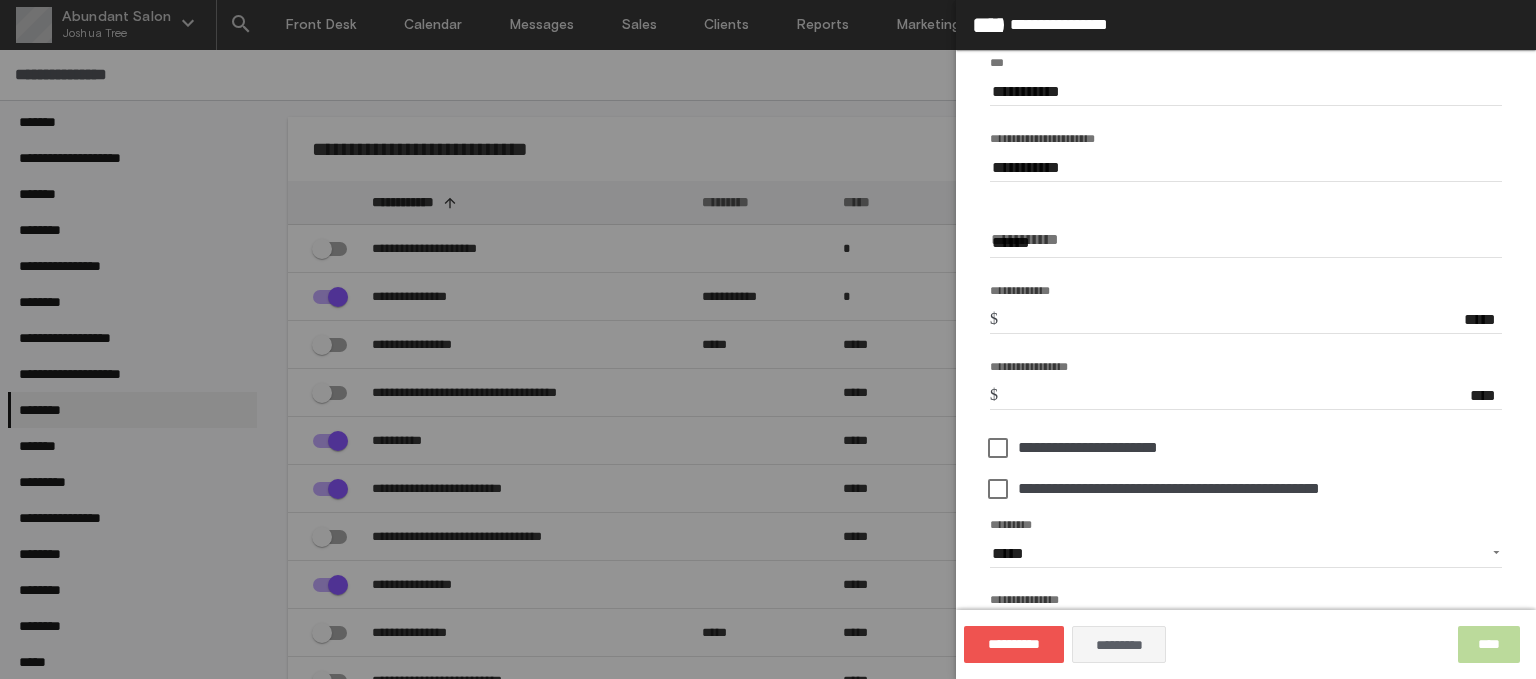 scroll, scrollTop: 238, scrollLeft: 0, axis: vertical 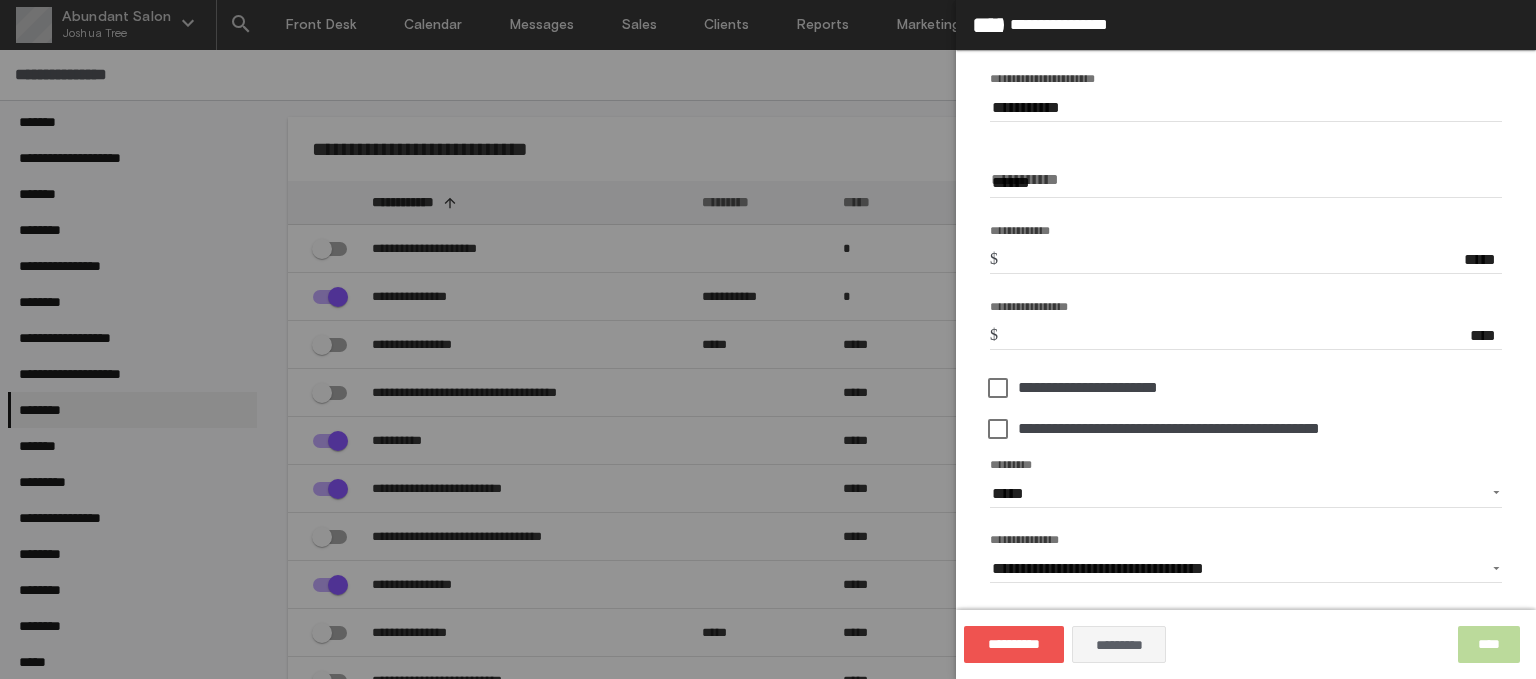 click on "**********" 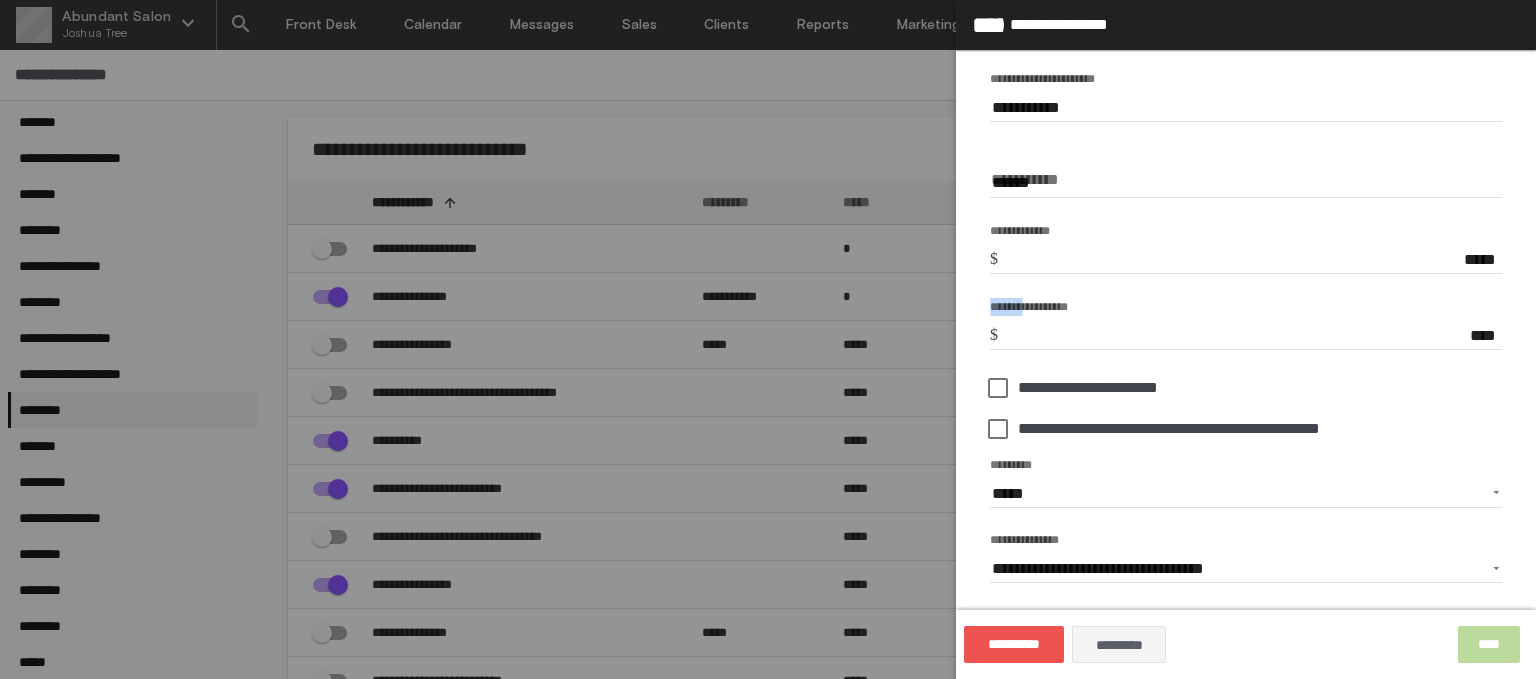 click on "**********" 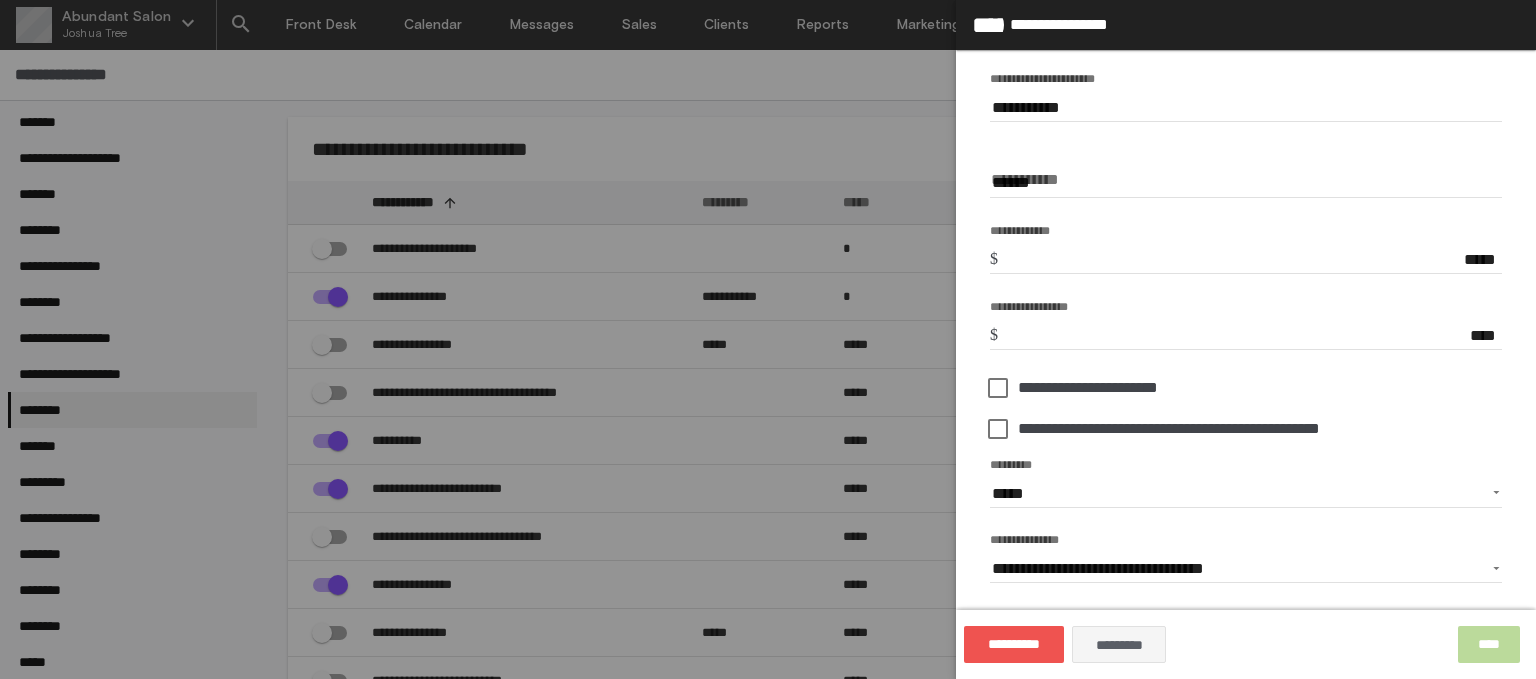 drag, startPoint x: 996, startPoint y: 231, endPoint x: 1119, endPoint y: 230, distance: 123.00407 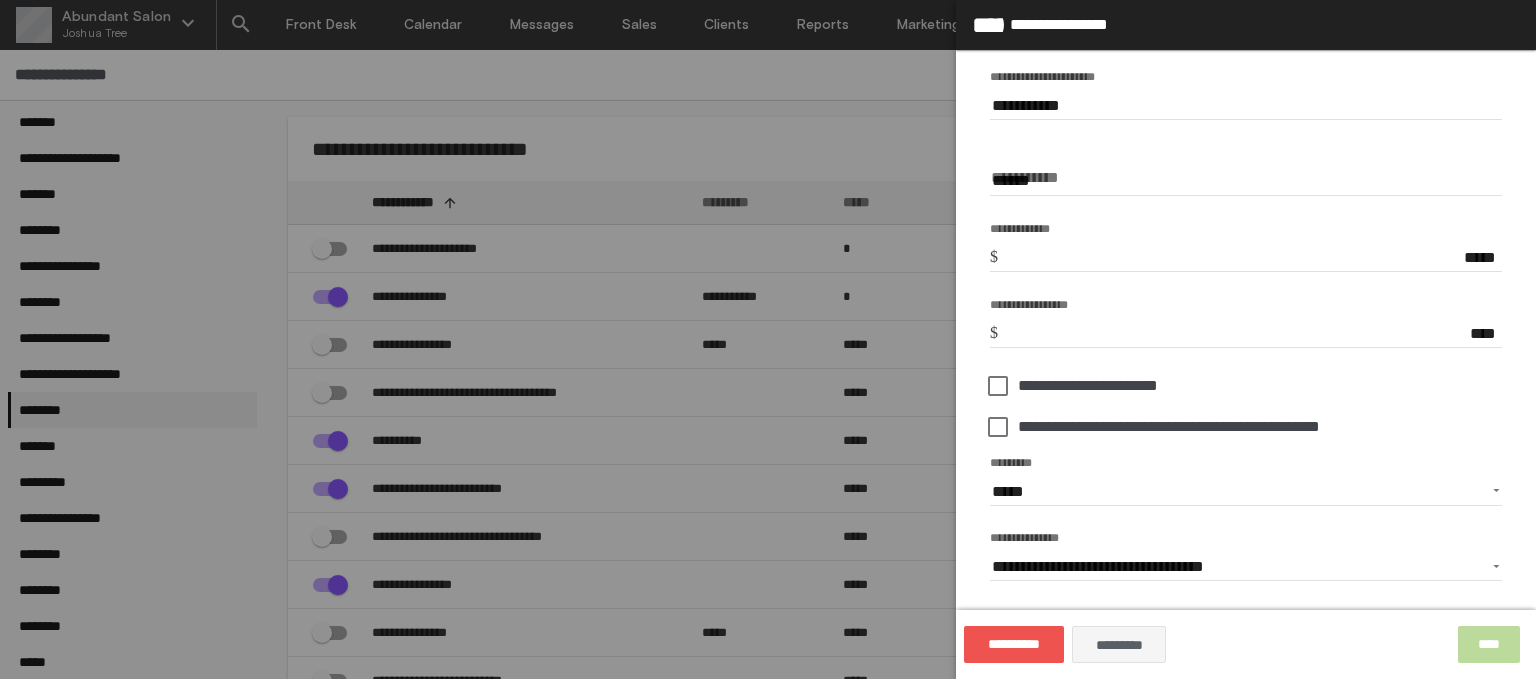 drag, startPoint x: 992, startPoint y: 229, endPoint x: 1053, endPoint y: 228, distance: 61.008198 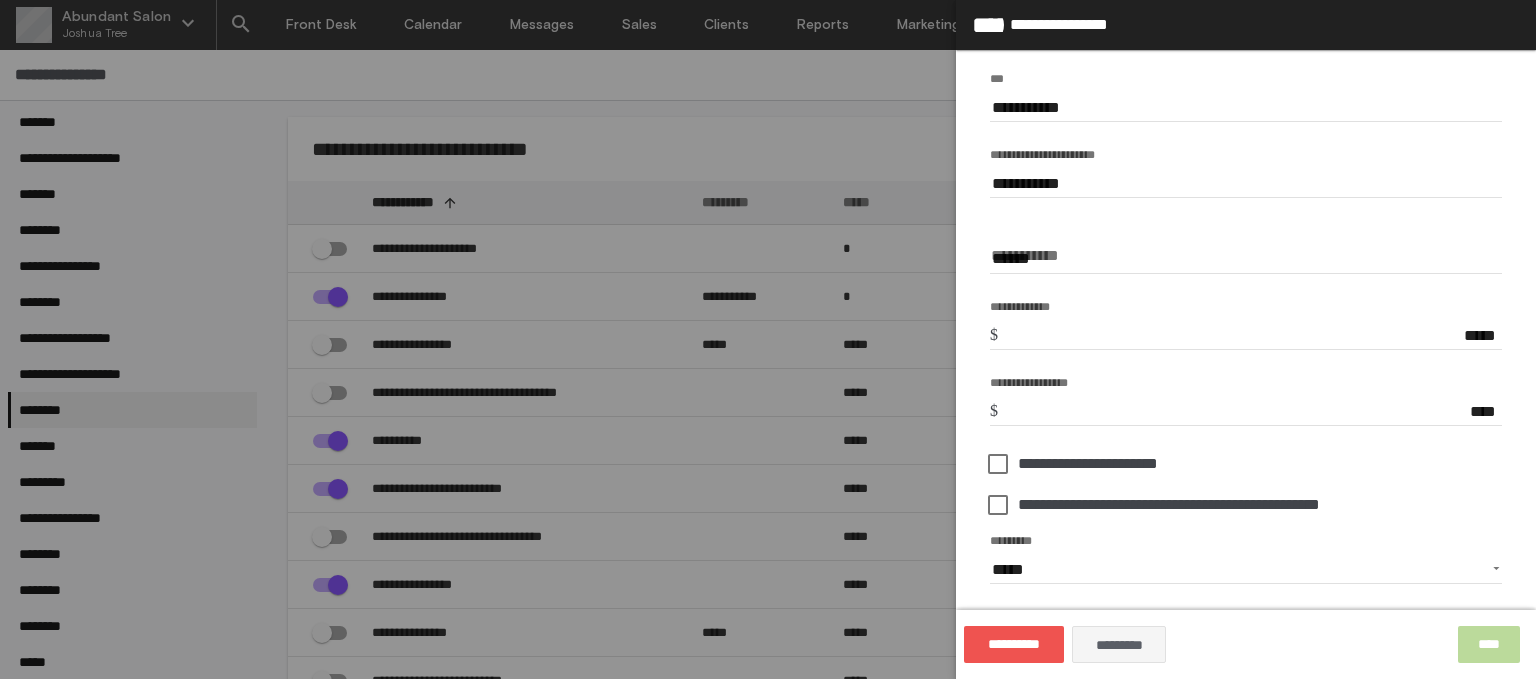 scroll, scrollTop: 173, scrollLeft: 0, axis: vertical 